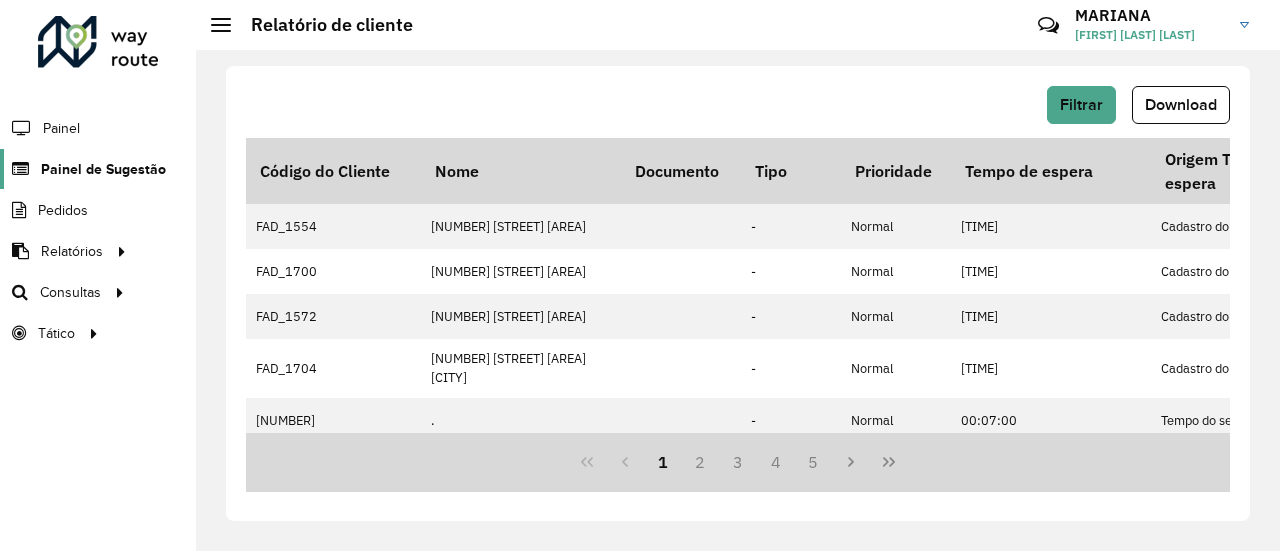 scroll, scrollTop: 0, scrollLeft: 0, axis: both 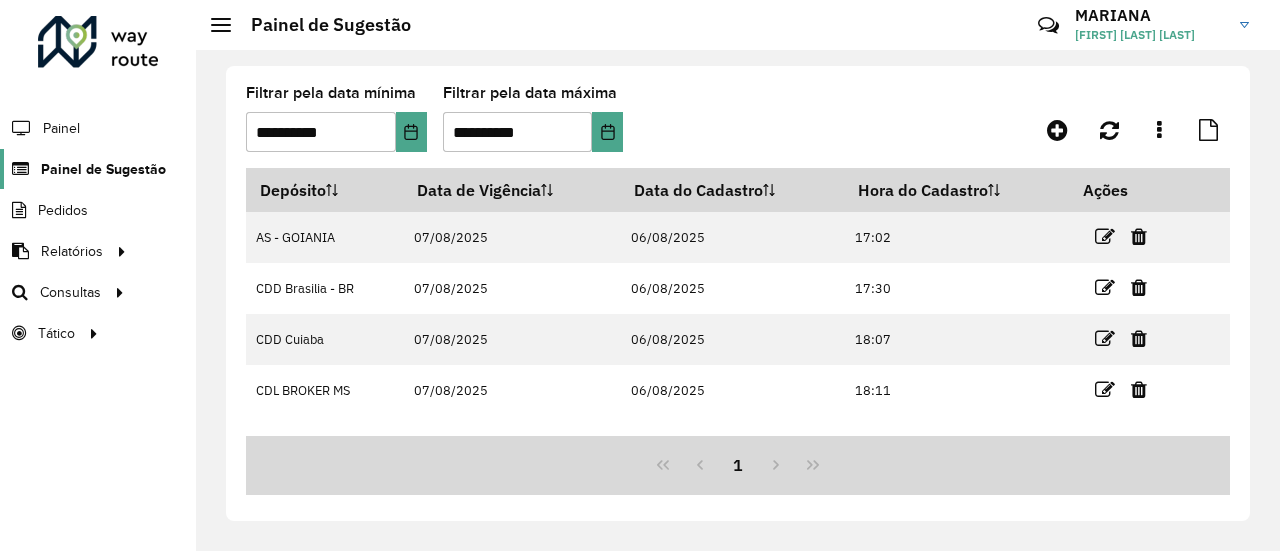 click on "Painel de Sugestão" 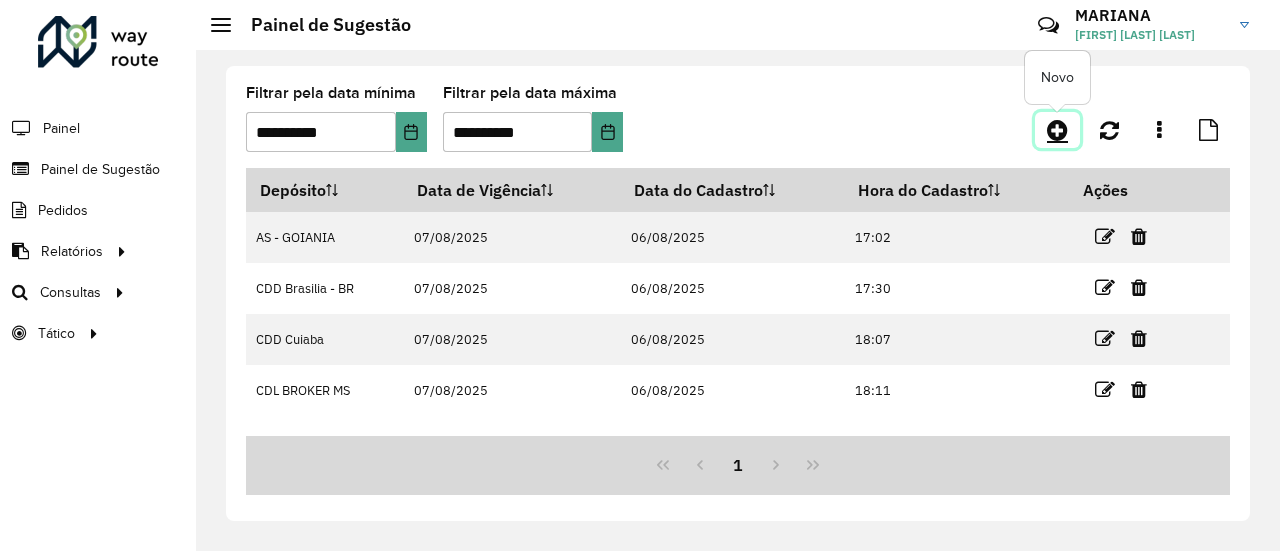 click 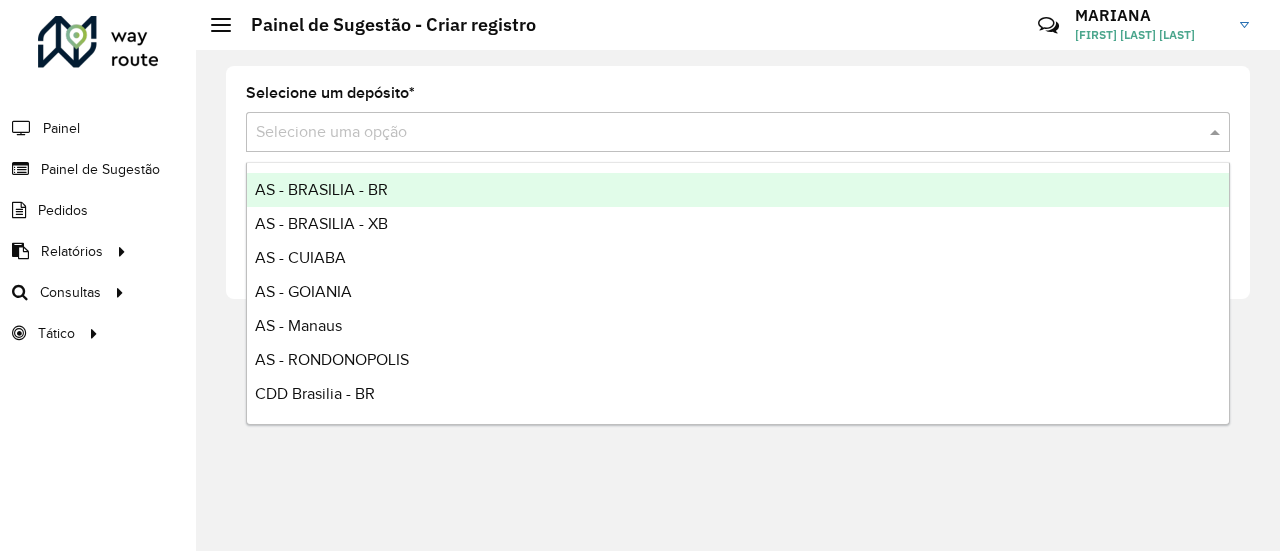 click at bounding box center (718, 133) 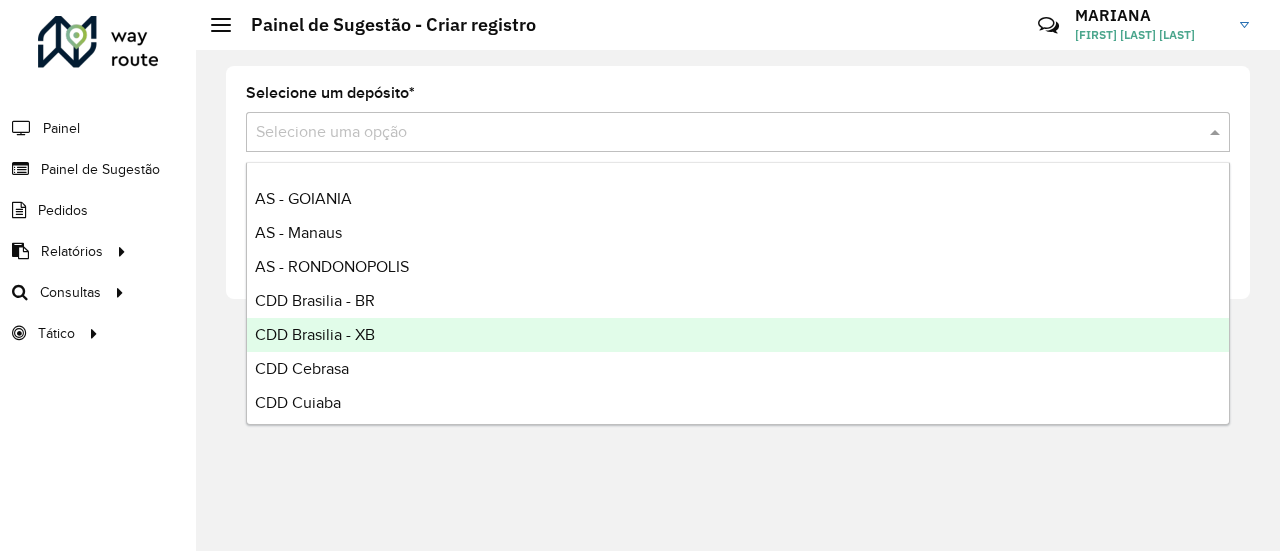 scroll, scrollTop: 200, scrollLeft: 0, axis: vertical 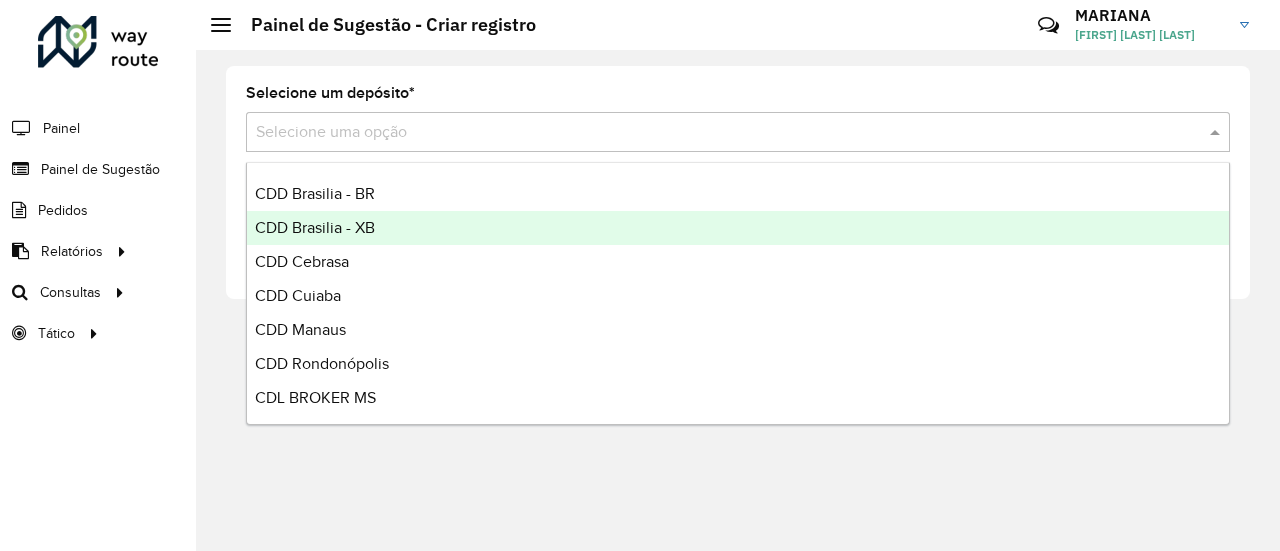 click on "CDD Brasilia - XB" at bounding box center [315, 227] 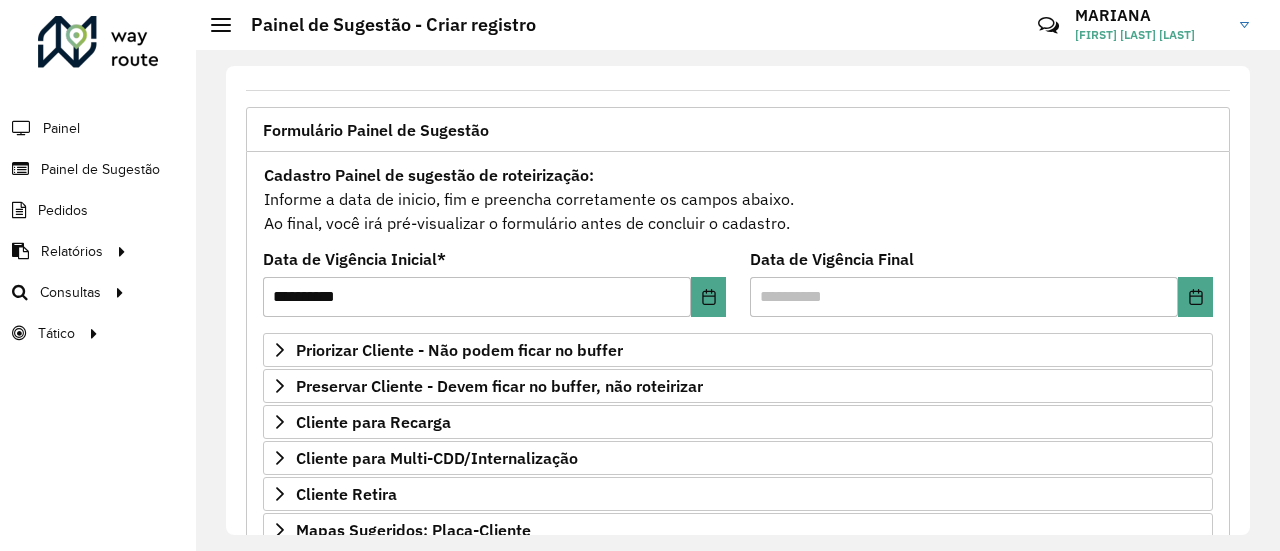 scroll, scrollTop: 200, scrollLeft: 0, axis: vertical 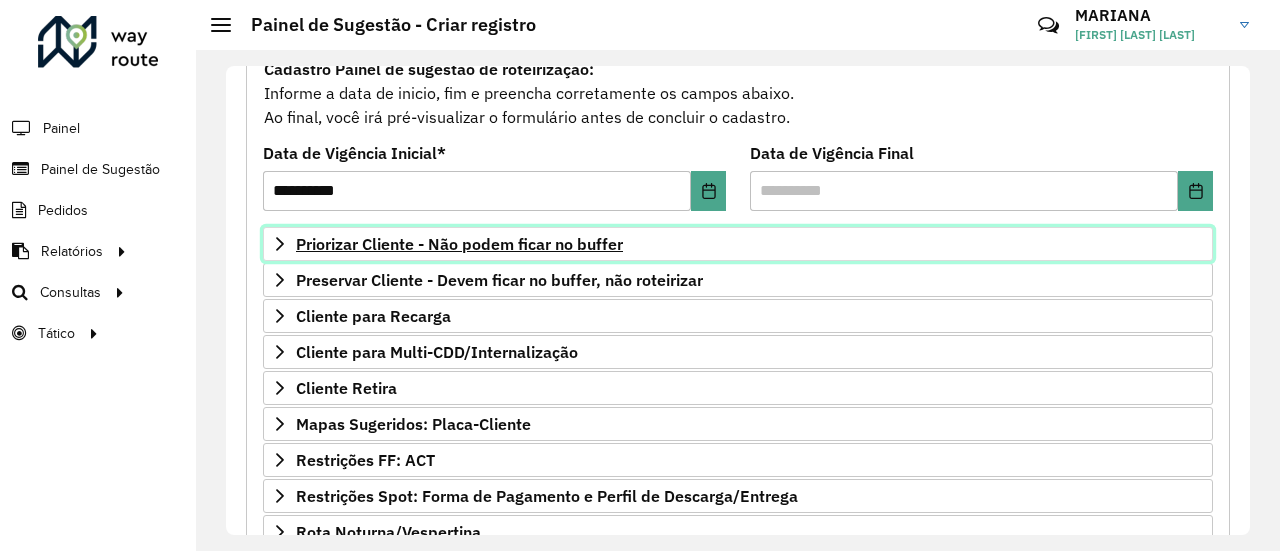 click 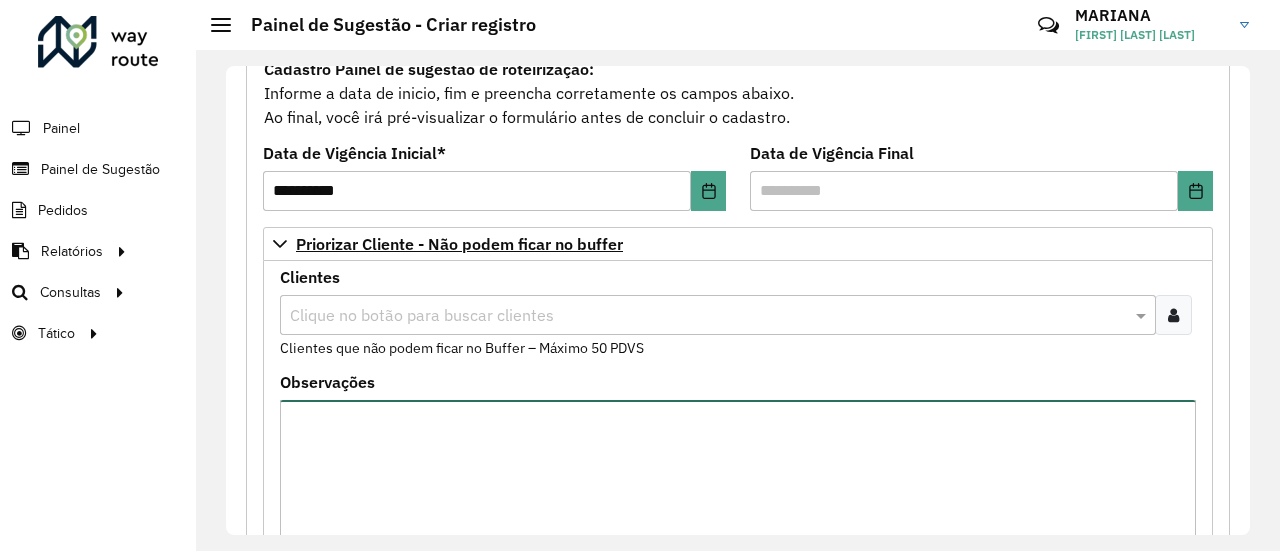 click on "Observações" at bounding box center [738, 484] 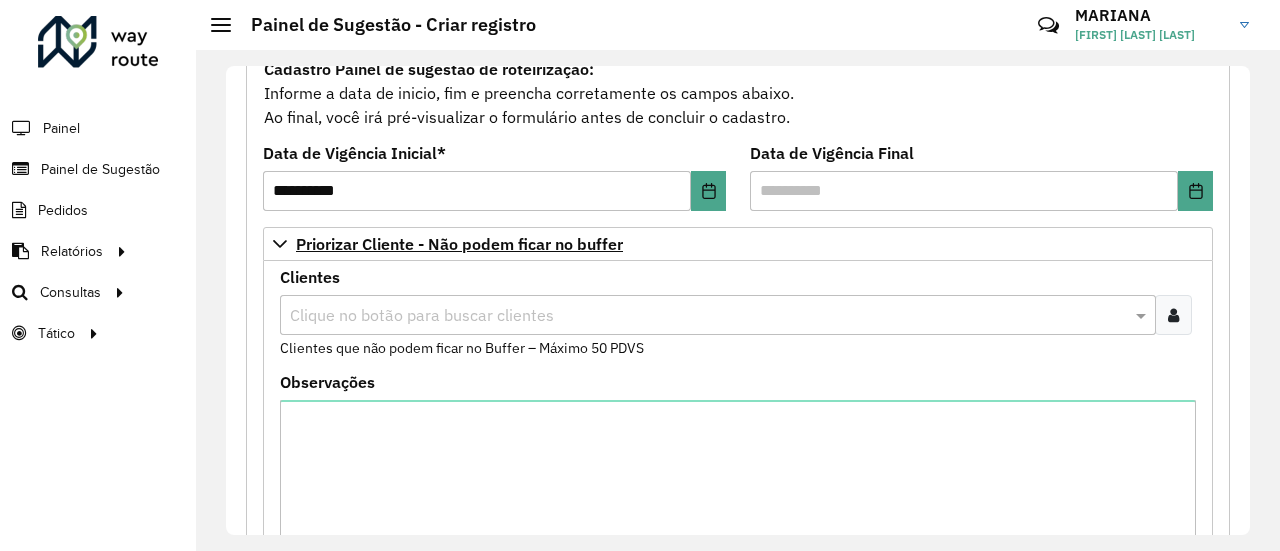 click at bounding box center (708, 316) 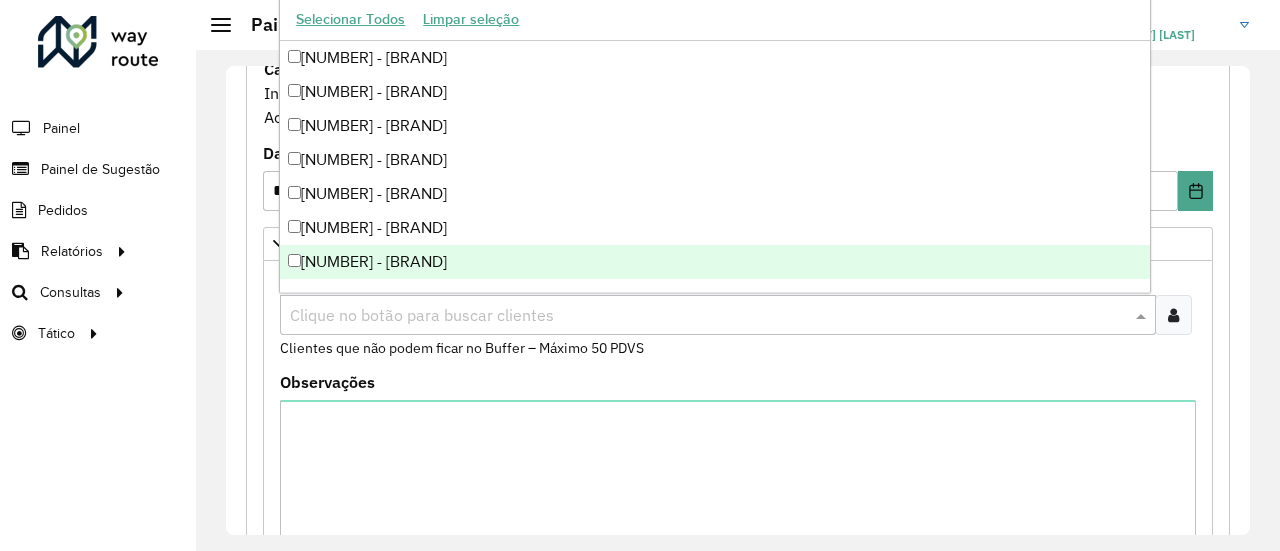 paste on "*****" 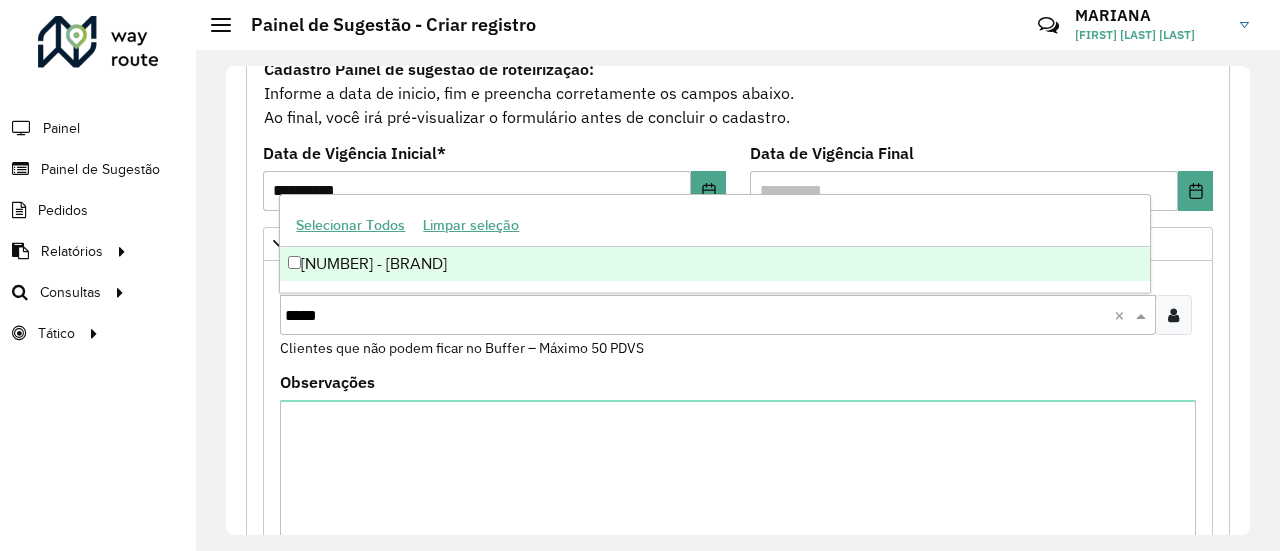 type on "*****" 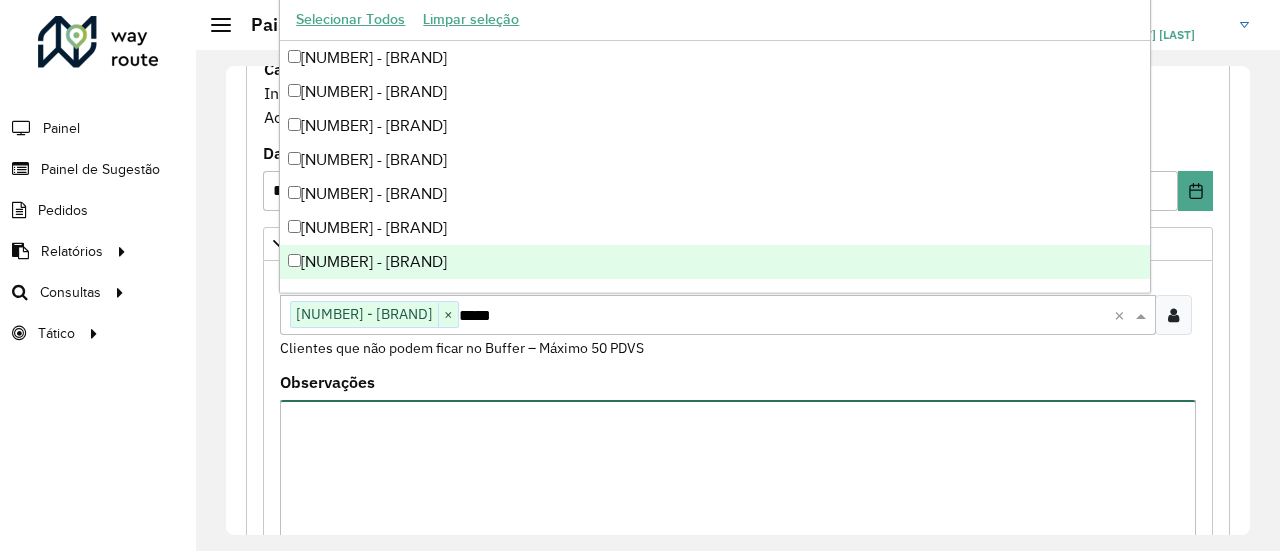 click on "Observações" at bounding box center (738, 484) 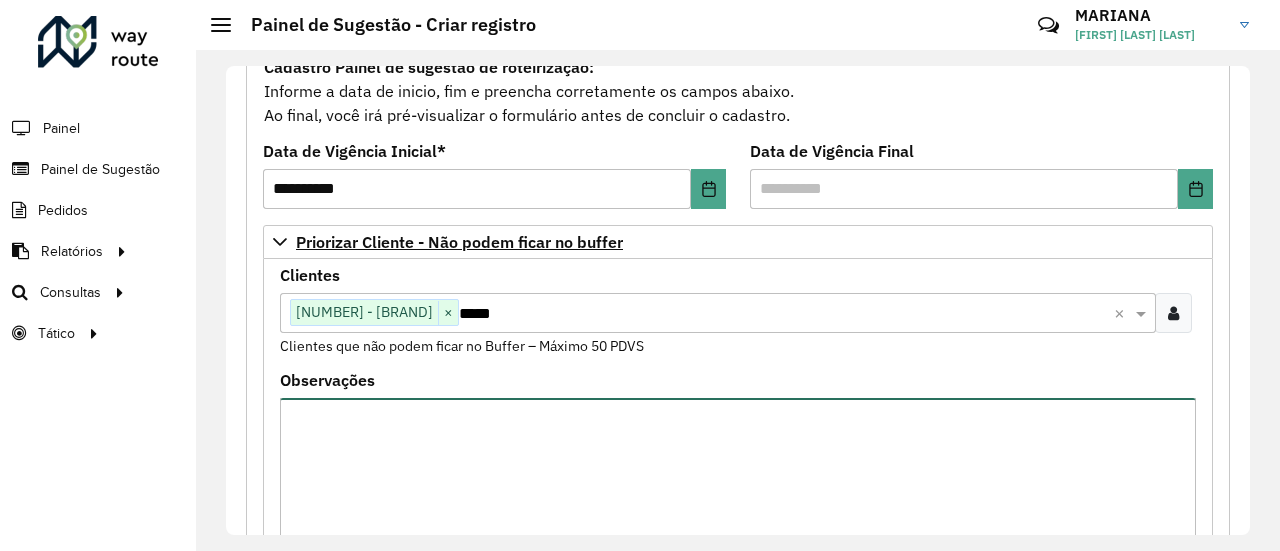 scroll, scrollTop: 200, scrollLeft: 0, axis: vertical 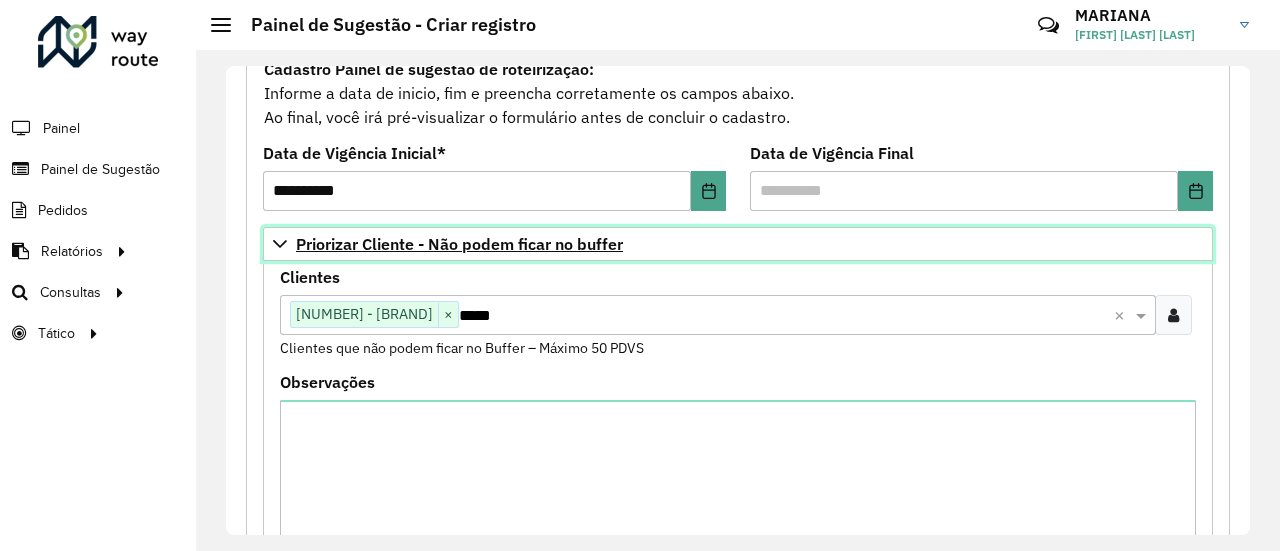 click 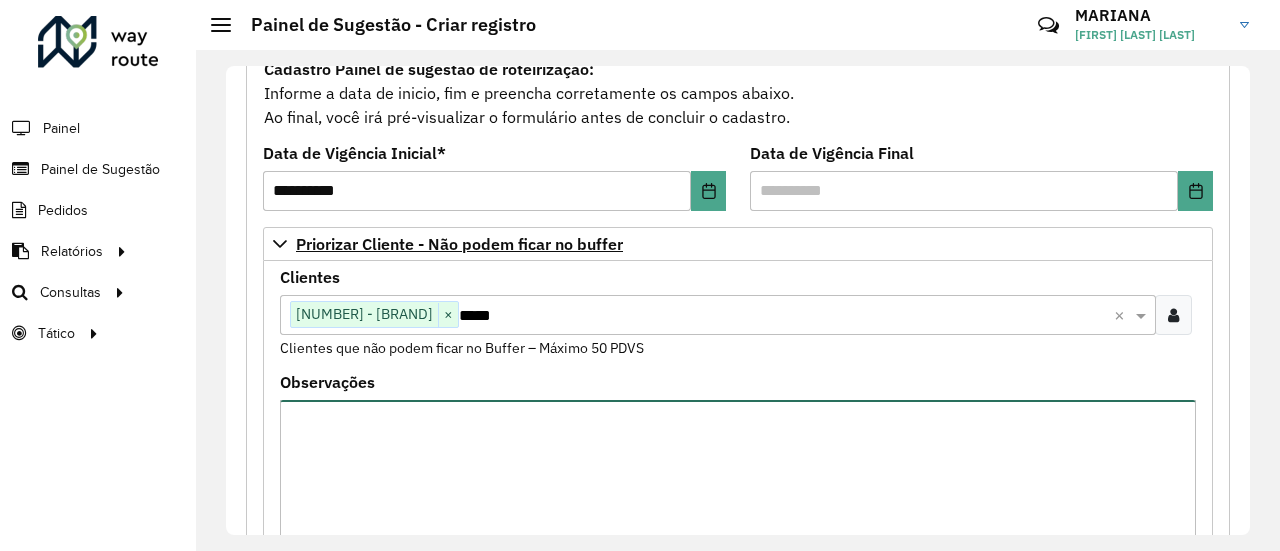 click on "Observações" at bounding box center (738, 484) 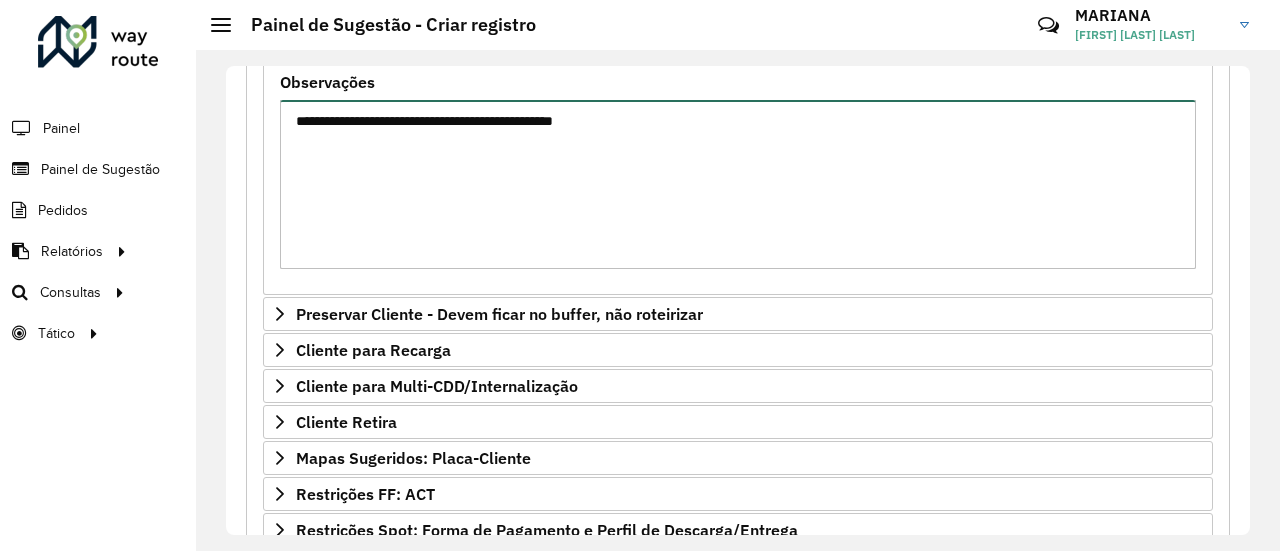 scroll, scrollTop: 200, scrollLeft: 0, axis: vertical 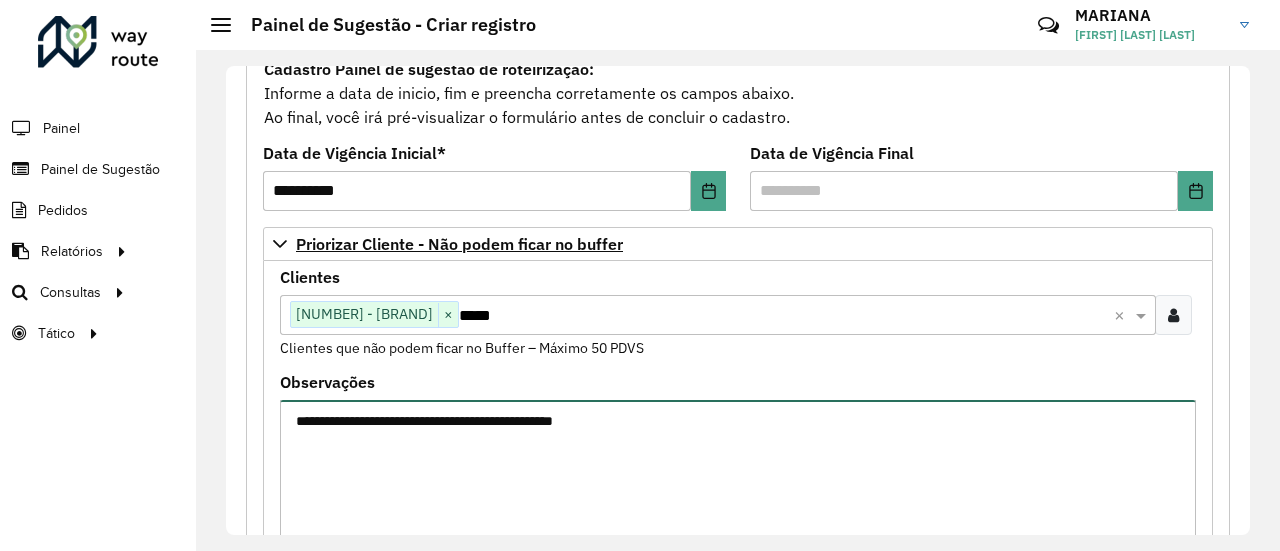 type on "**********" 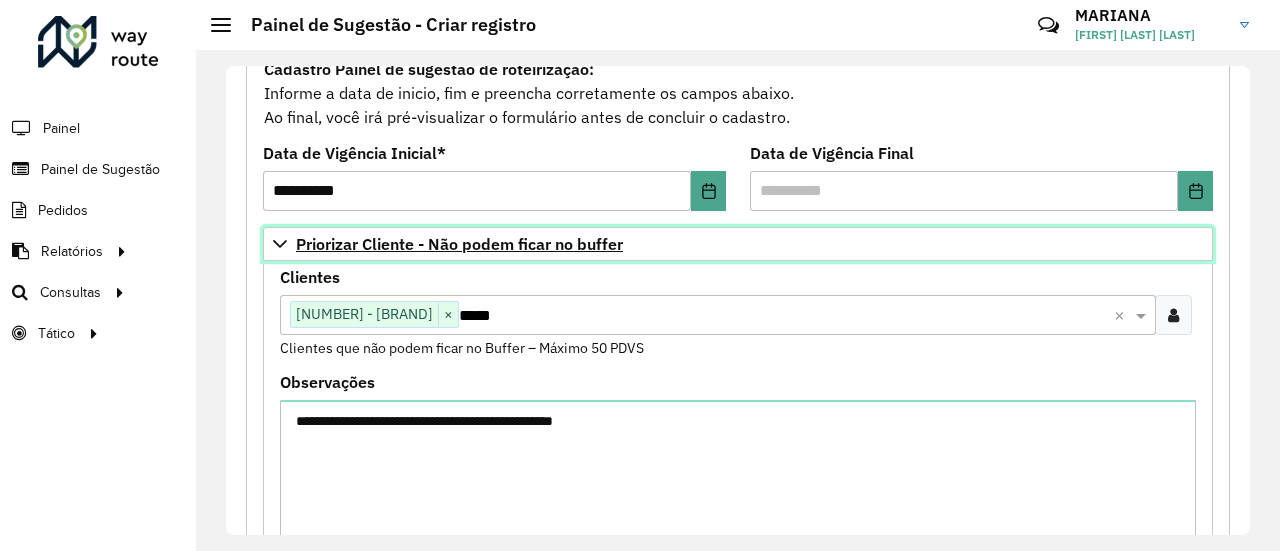 click 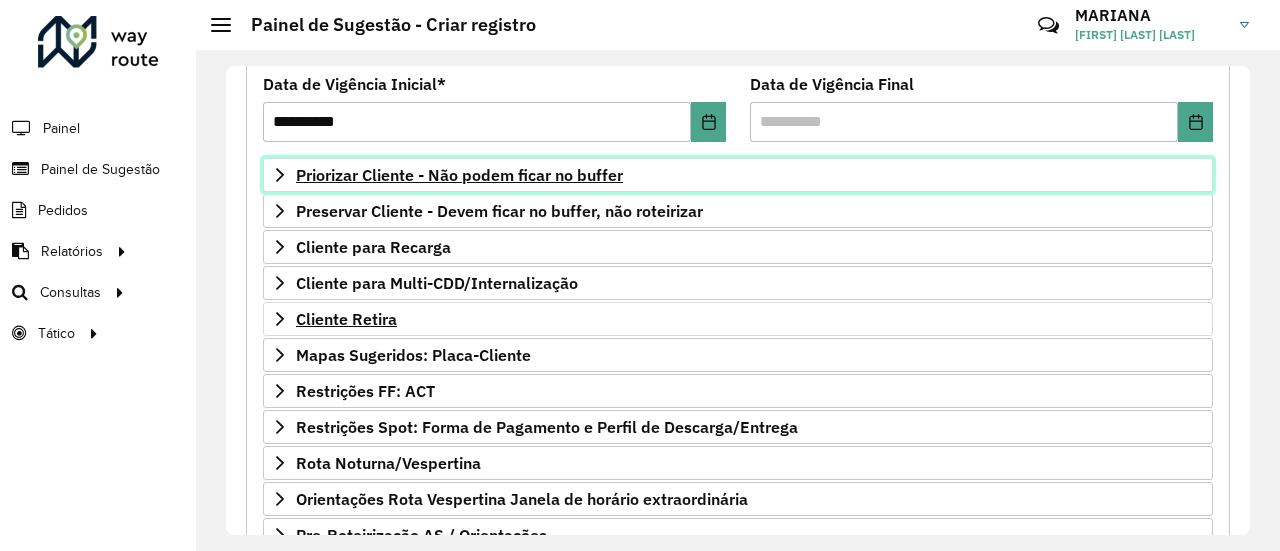 scroll, scrollTop: 300, scrollLeft: 0, axis: vertical 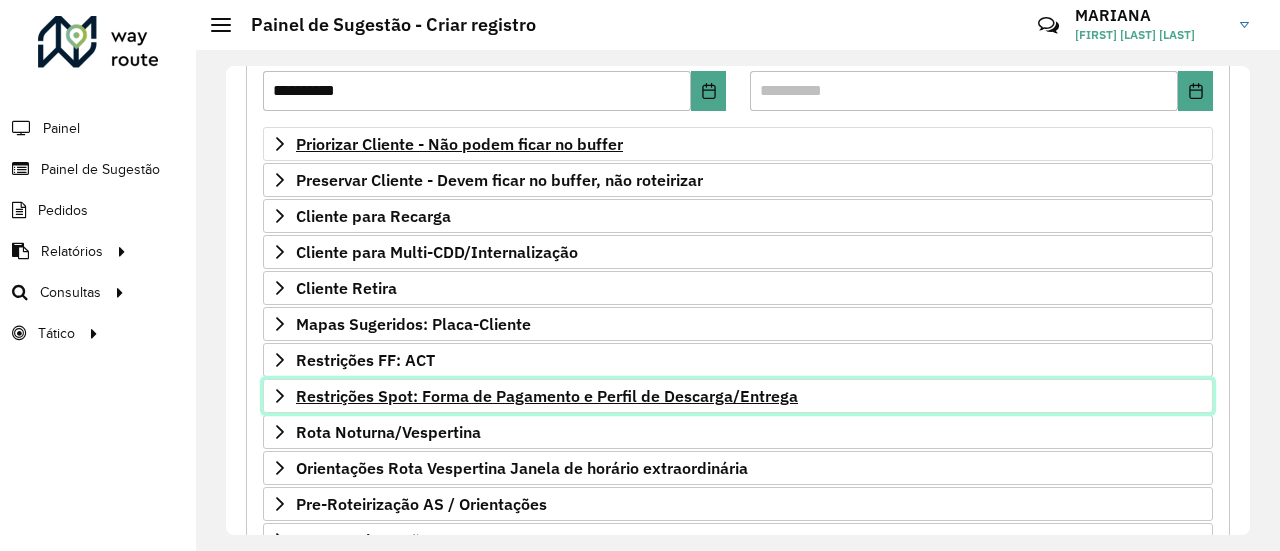 click 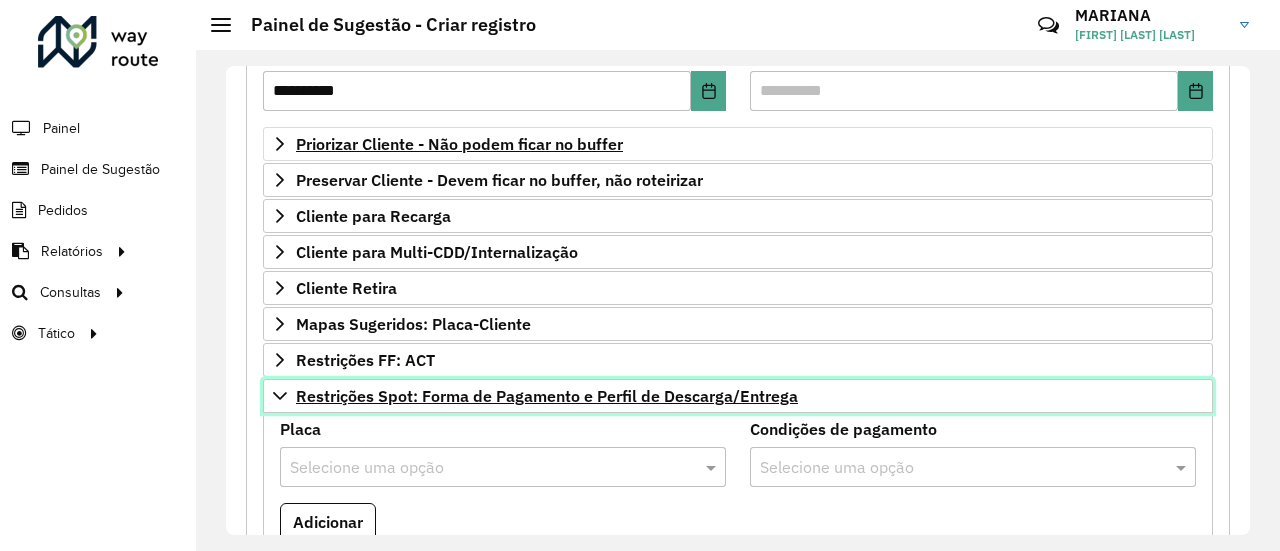 click 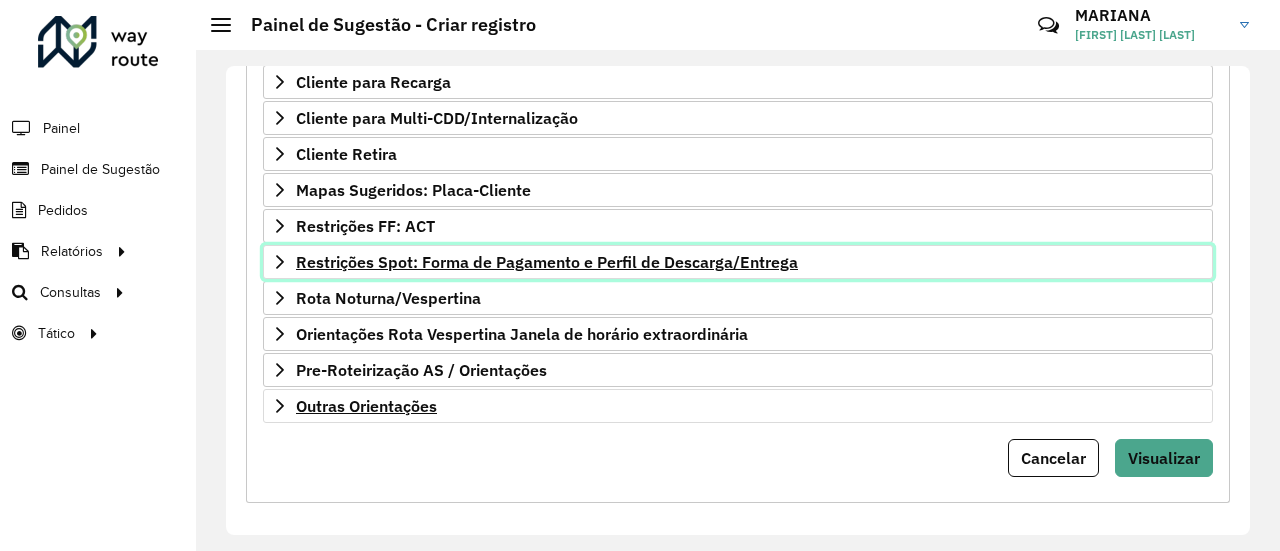 scroll, scrollTop: 434, scrollLeft: 0, axis: vertical 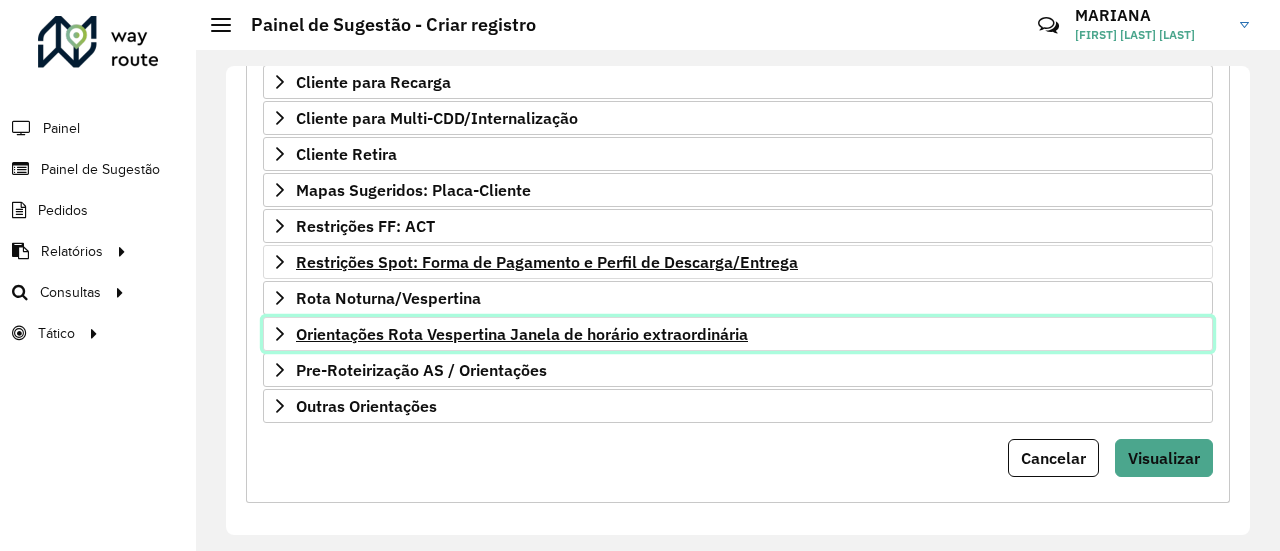 click 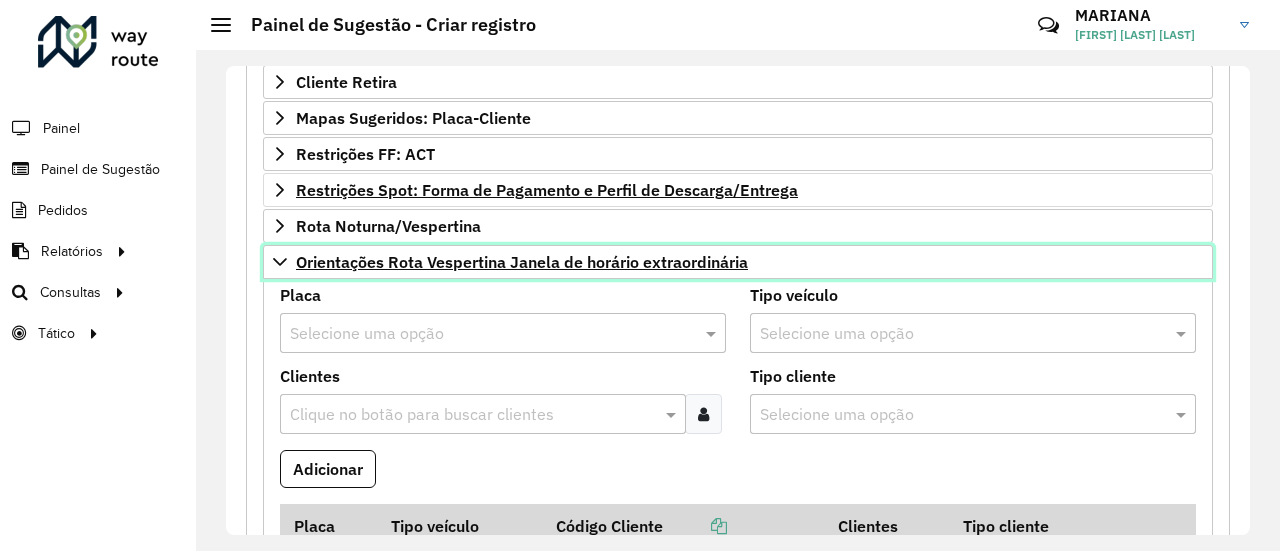 scroll, scrollTop: 534, scrollLeft: 0, axis: vertical 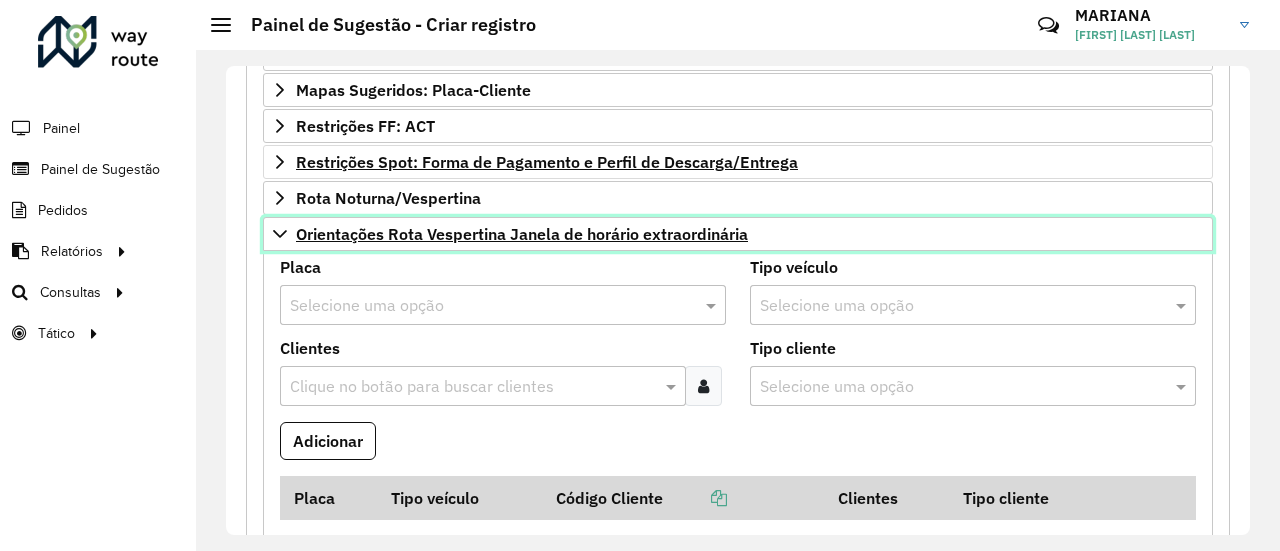 click 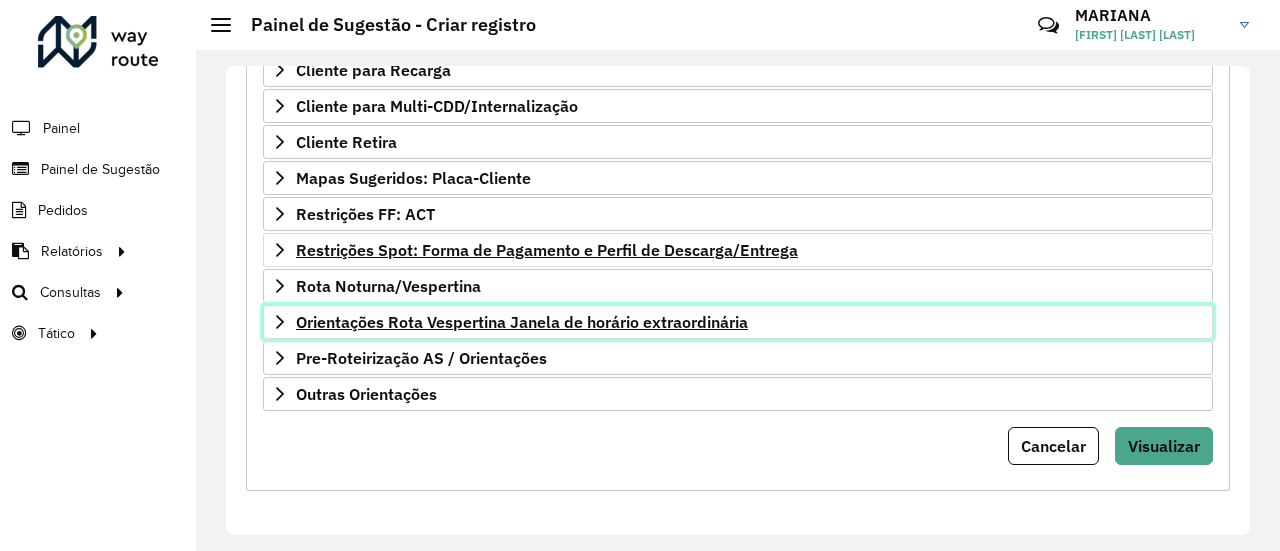 scroll, scrollTop: 434, scrollLeft: 0, axis: vertical 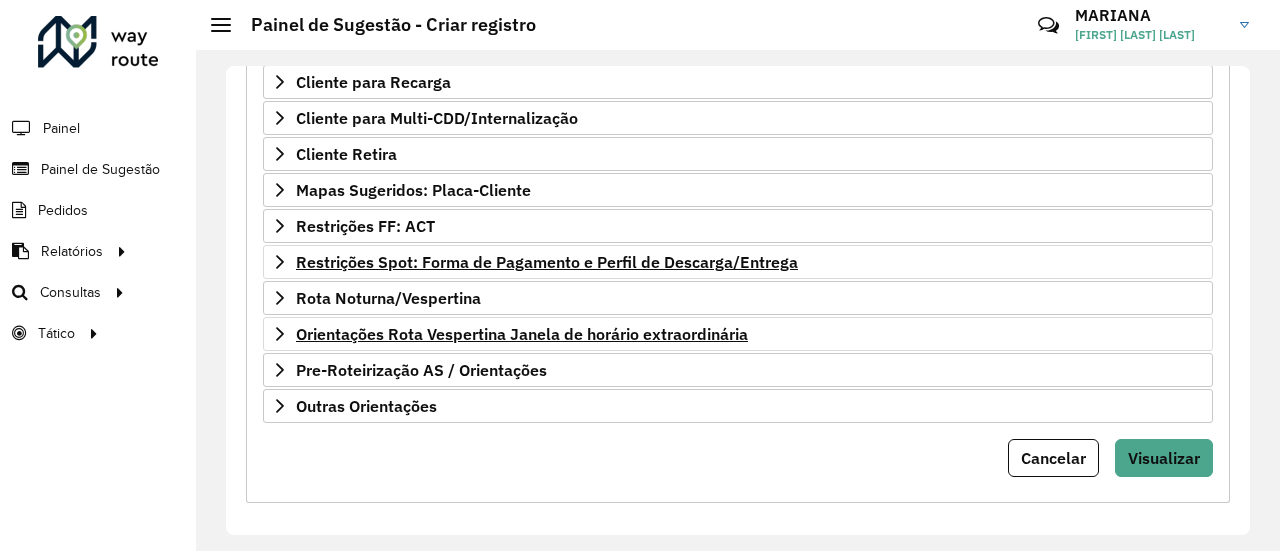 click on "Cadastro Painel de sugestão de roteirização:
Informe a data de inicio, fim e preencha corretamente os campos abaixo.
Ao final, você irá pré-visualizar o formulário antes de concluir o cadastro.
Data de Vigência Inicial  * [DATE]  Data de Vigência Final   Priorizar Cliente - Não podem ficar no buffer   Clientes  Clique no botão para buscar clientes [NUMBER] - [BRAND] × [STARS] × Clientes que não podem ficar no Buffer – Máximo 50 PDVS  Observações  [STARS]  Preservar Cliente - Devem ficar no buffer, não roteirizar   Clientes  Clique no botão para buscar clientes Clientes que não devem ser roteirizados – Máximo 50 PDVS  Observações   Cliente para Recarga   Placa  Selecione uma opção  Tipo veículo  Selecione uma opção  Clientes  Clique no botão para buscar clientes  Pedidos  Adicionar  Placa   Tipo veículo   Código Cliente   Clientes" at bounding box center (738, 149) 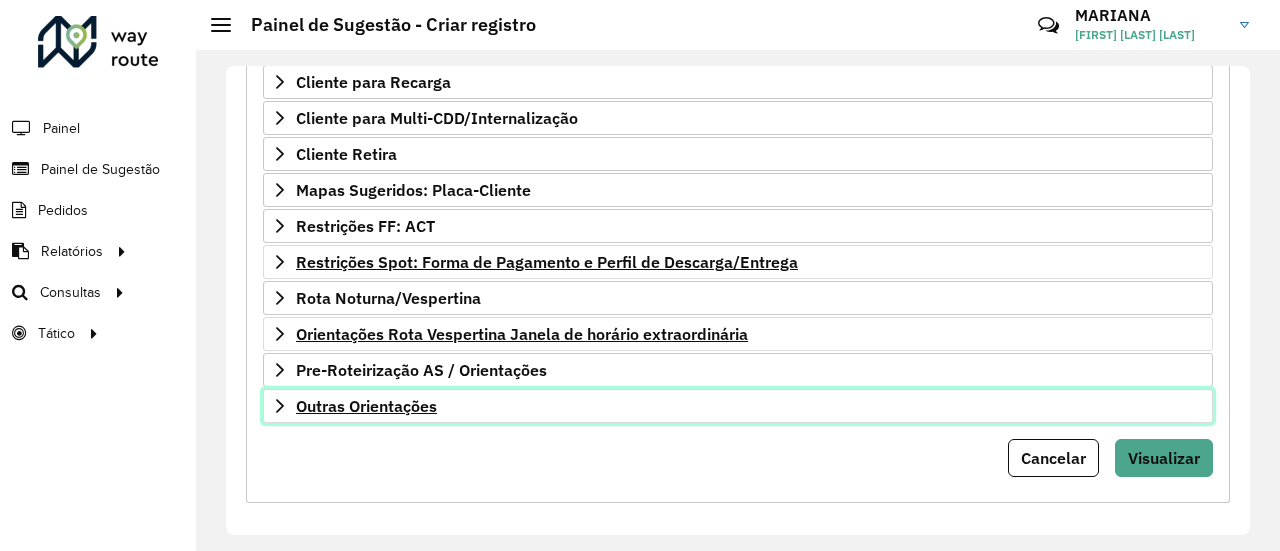 click 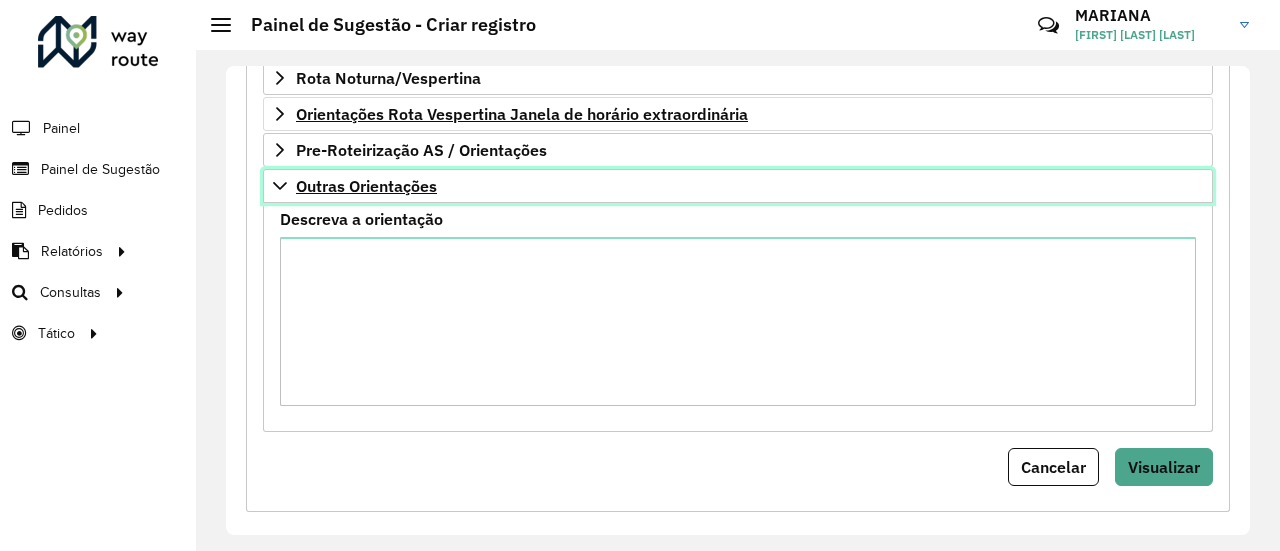 scroll, scrollTop: 663, scrollLeft: 0, axis: vertical 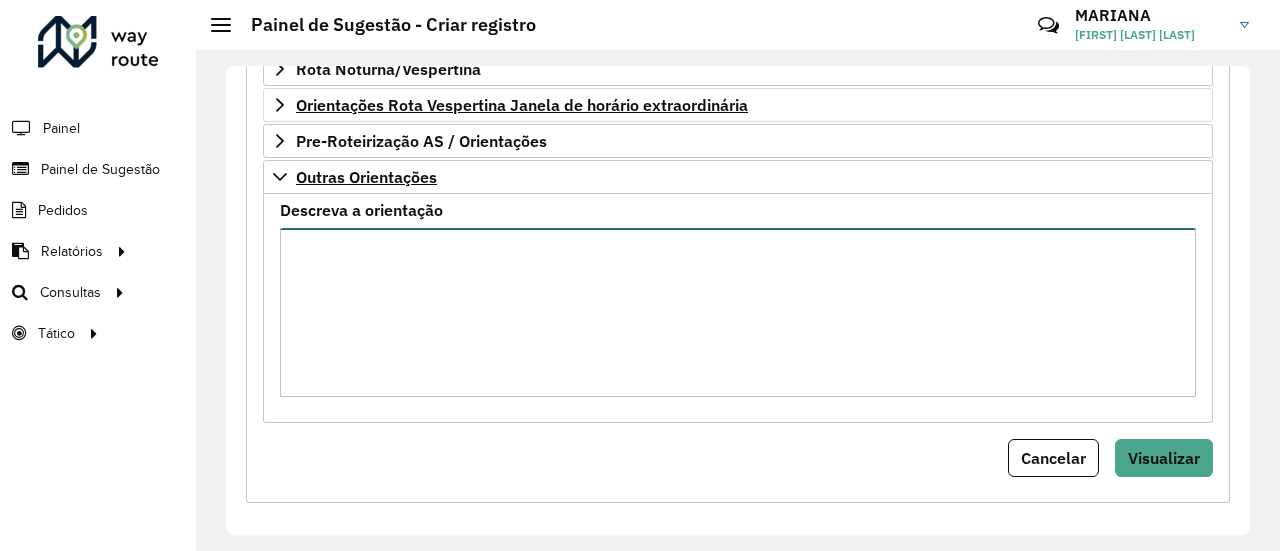 click on "Descreva a orientação" at bounding box center [738, 312] 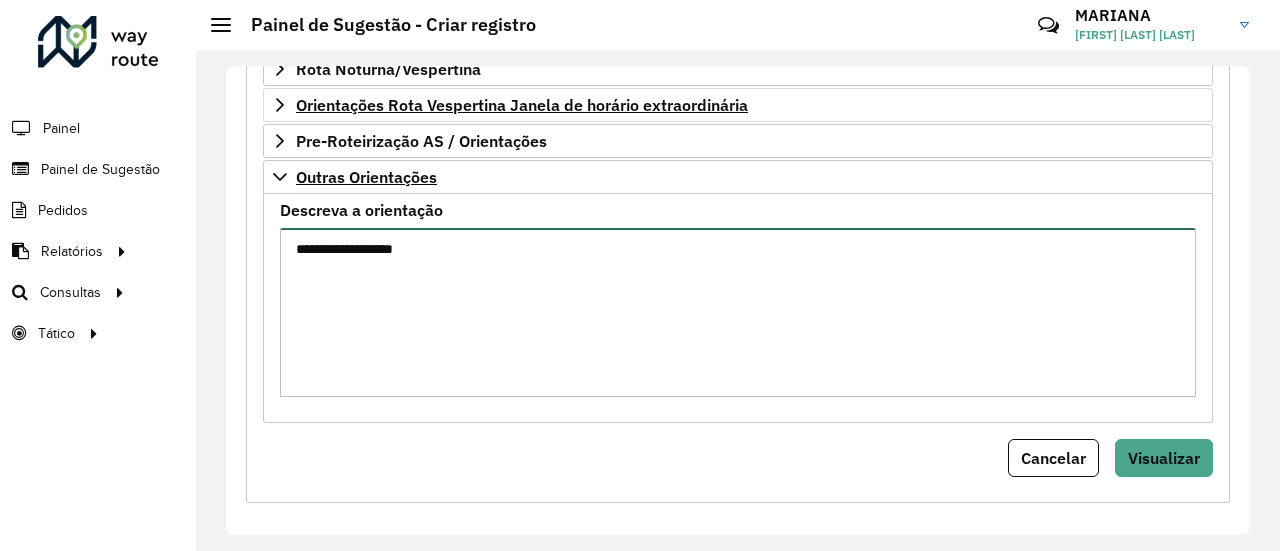 click on "**********" at bounding box center (738, 312) 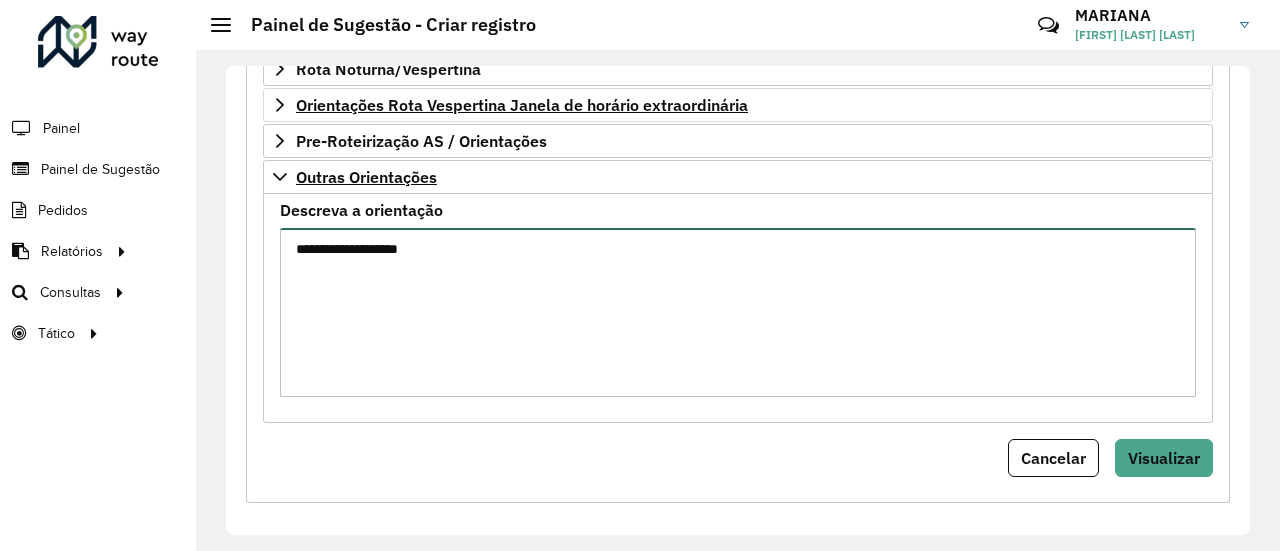 paste on "[STARS]" 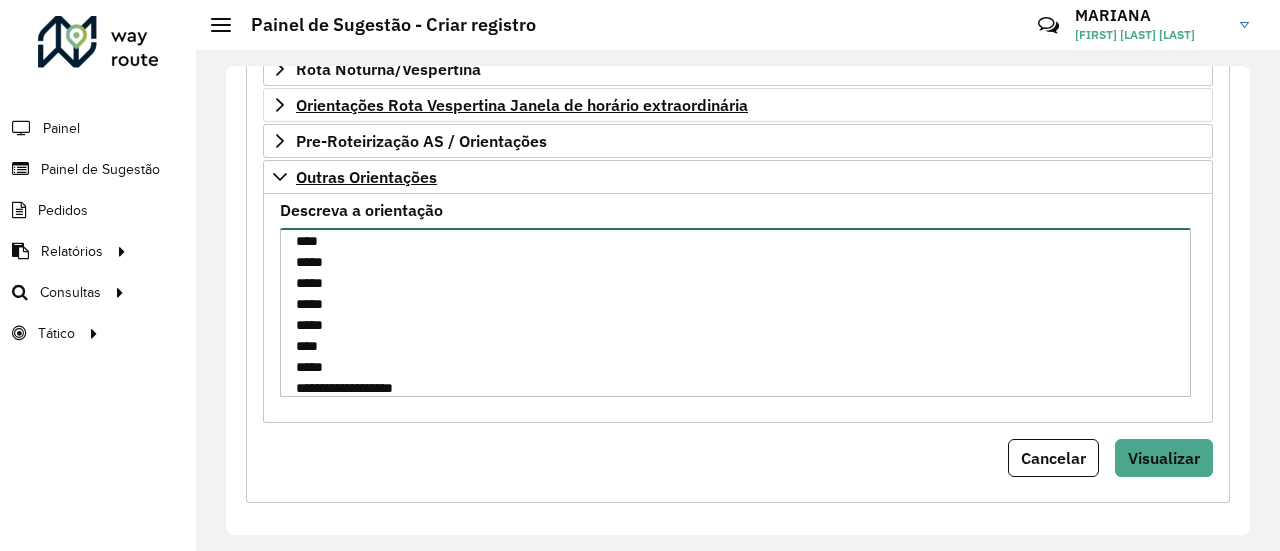 scroll, scrollTop: 50, scrollLeft: 0, axis: vertical 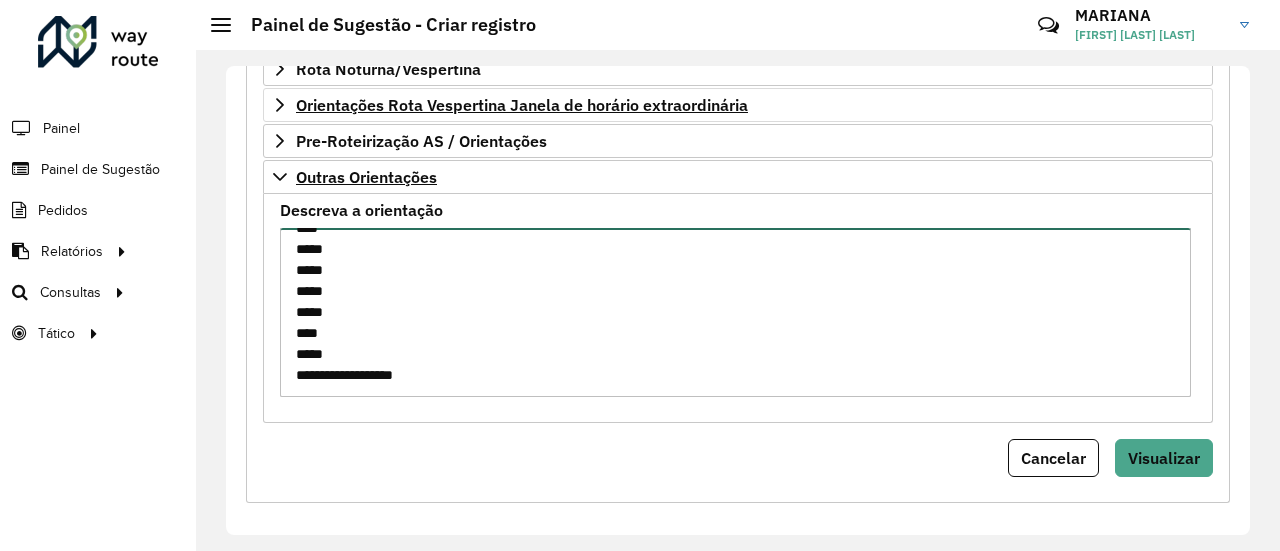 paste on "[STARS]" 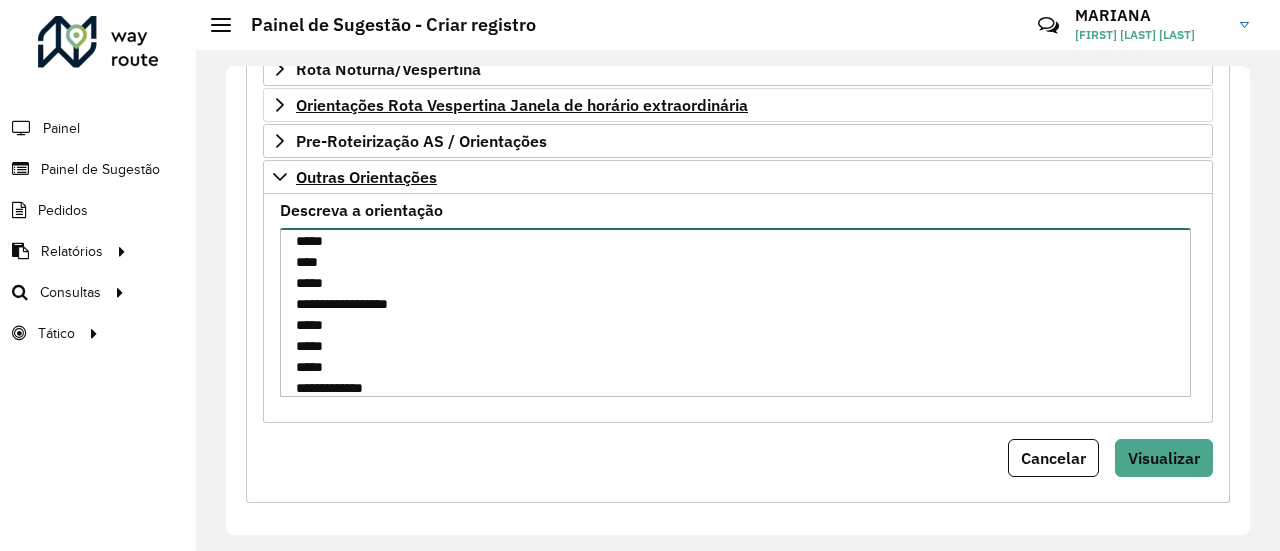 scroll, scrollTop: 134, scrollLeft: 0, axis: vertical 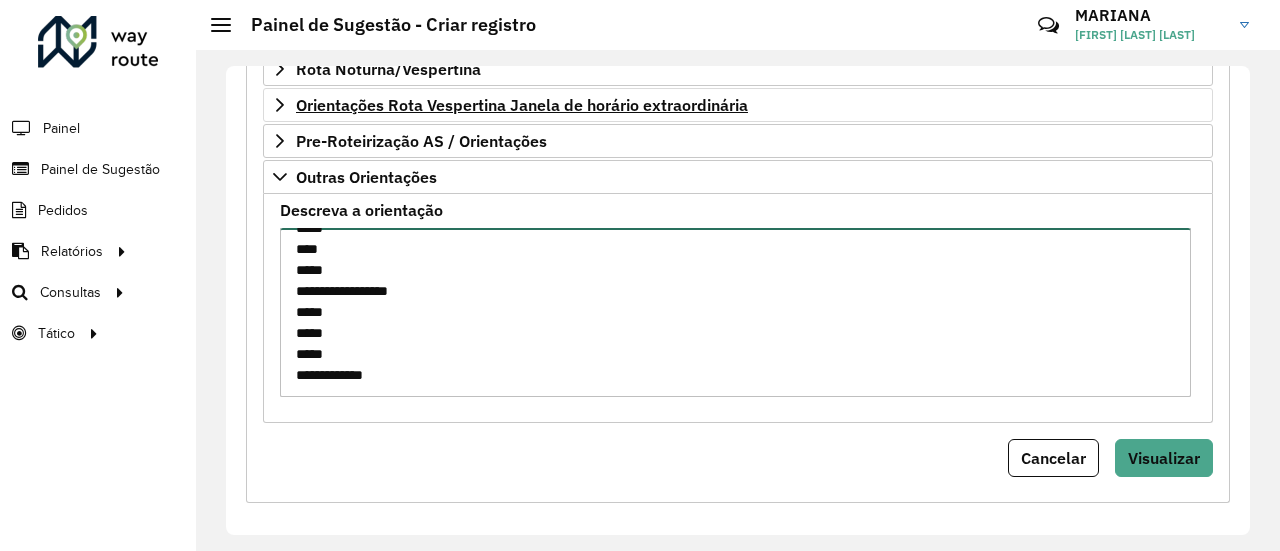paste on "[STARS]" 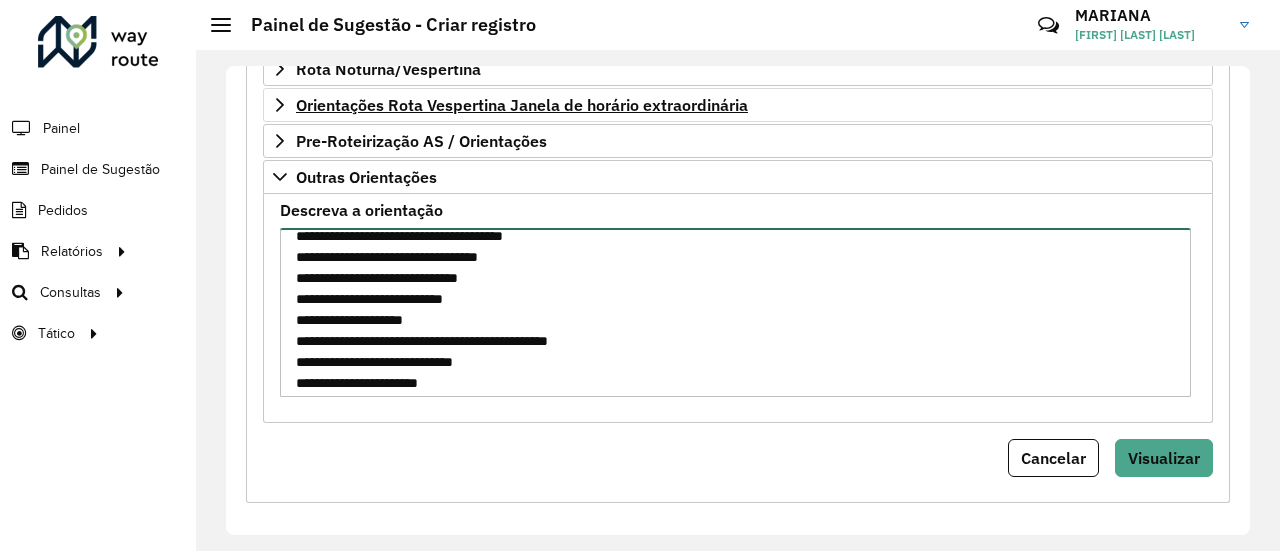 scroll, scrollTop: 244, scrollLeft: 0, axis: vertical 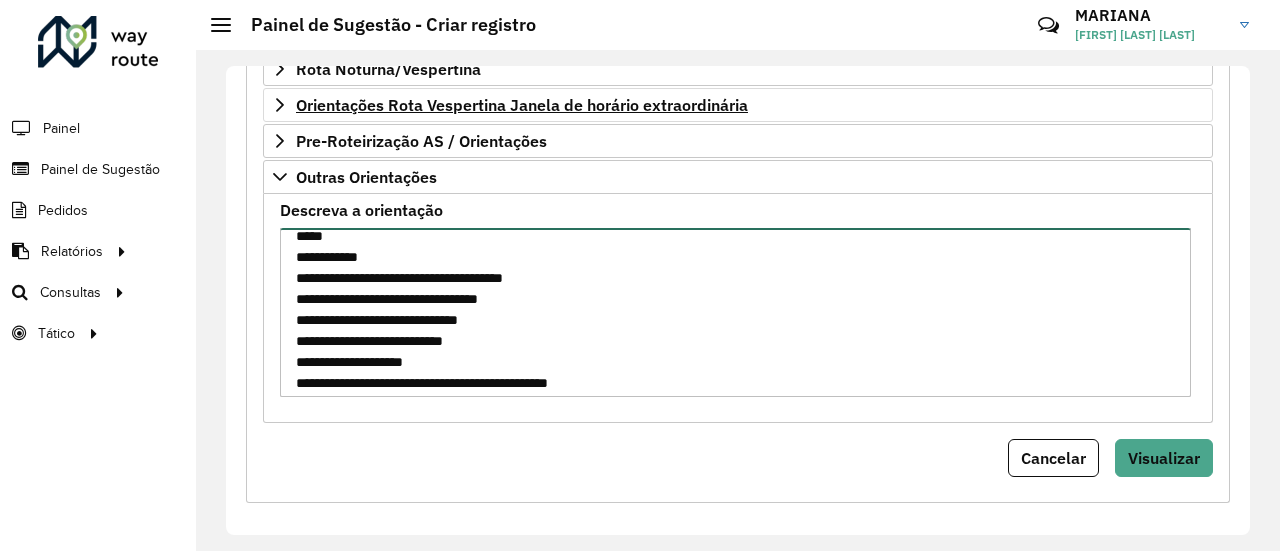 type on "[STARS]" 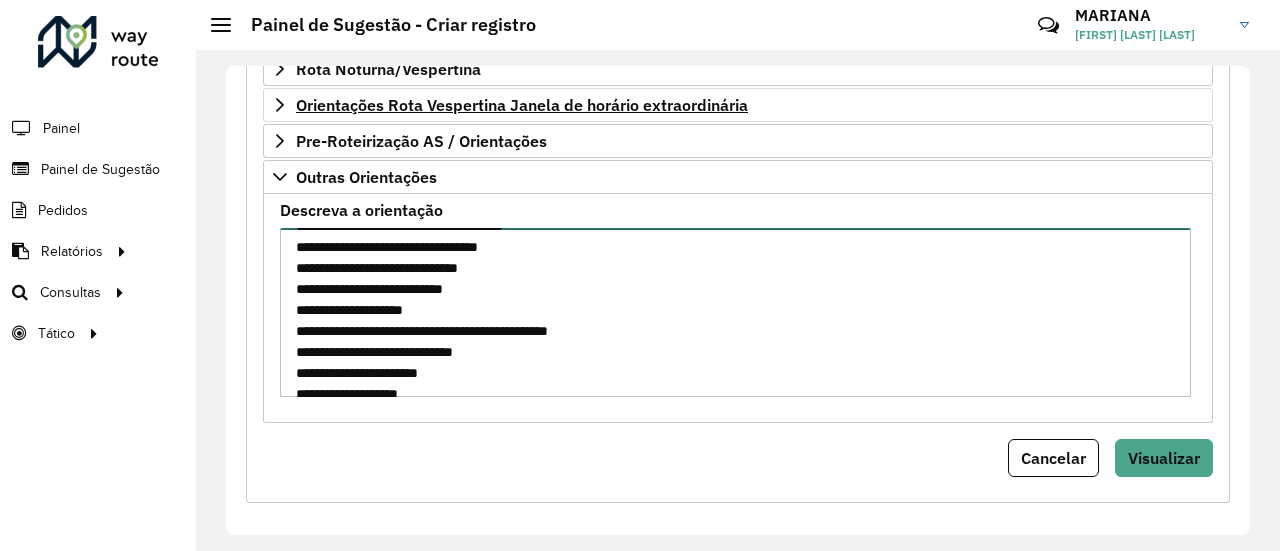 scroll, scrollTop: 256, scrollLeft: 0, axis: vertical 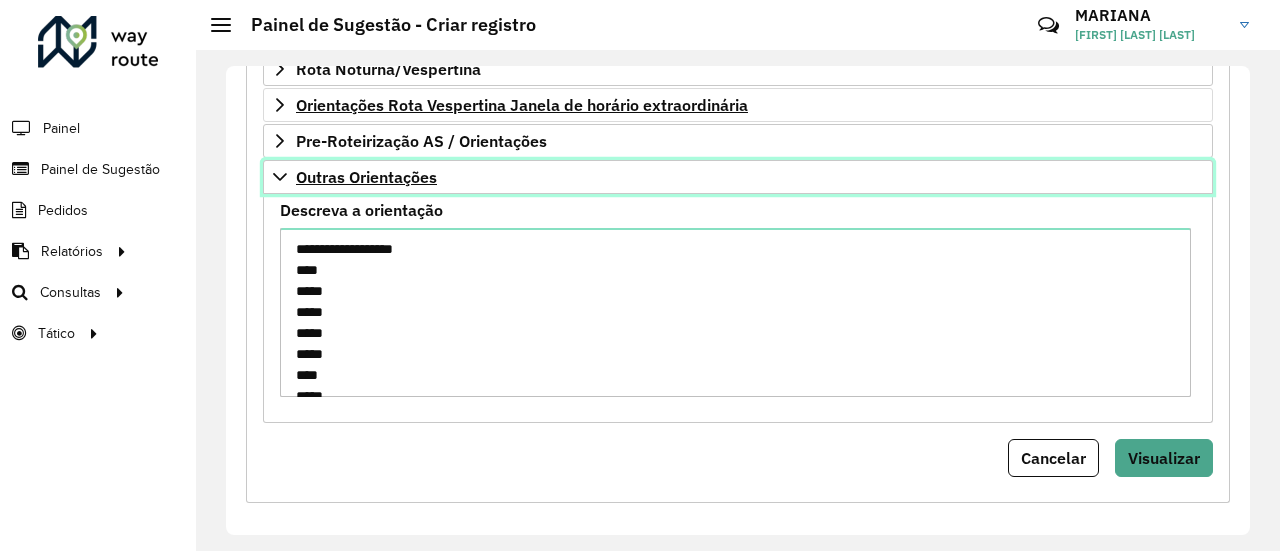 click 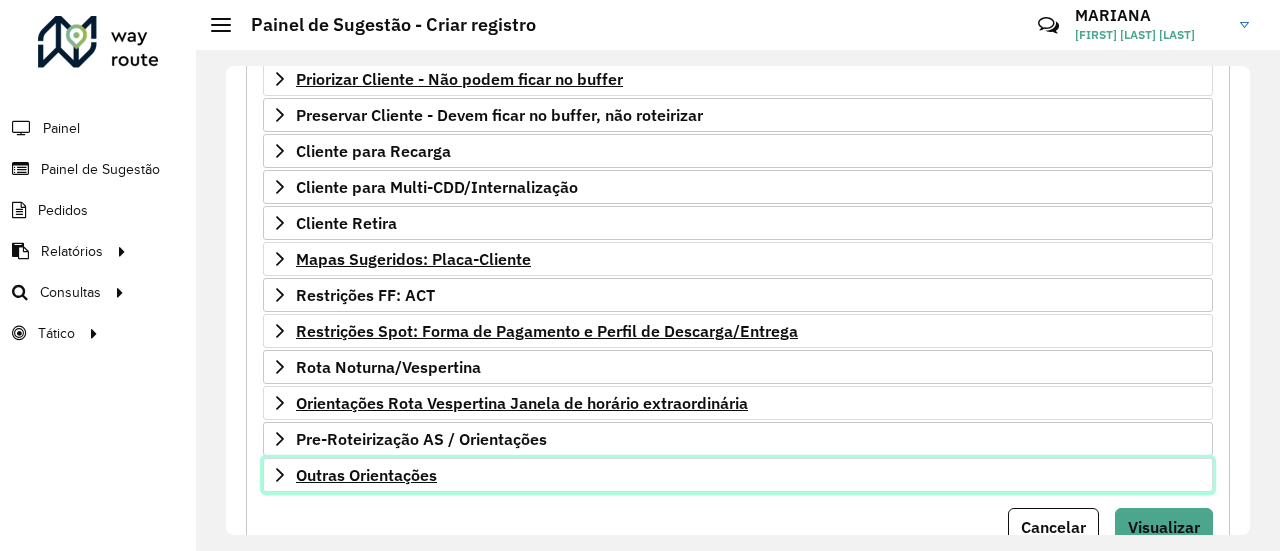 scroll, scrollTop: 334, scrollLeft: 0, axis: vertical 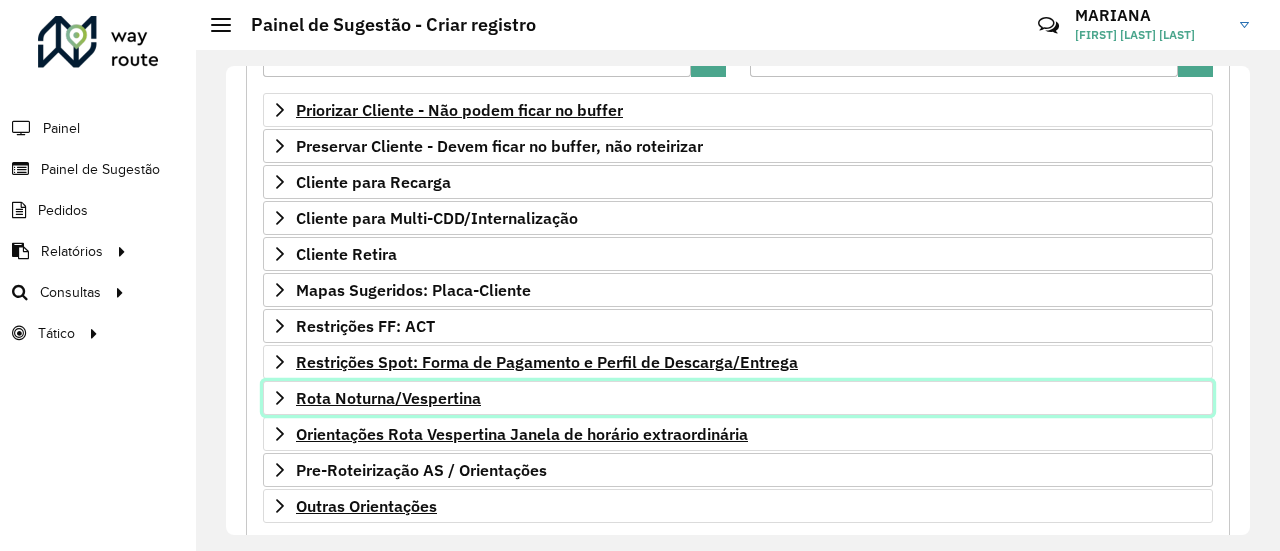 click on "Rota Noturna/Vespertina" at bounding box center [388, 398] 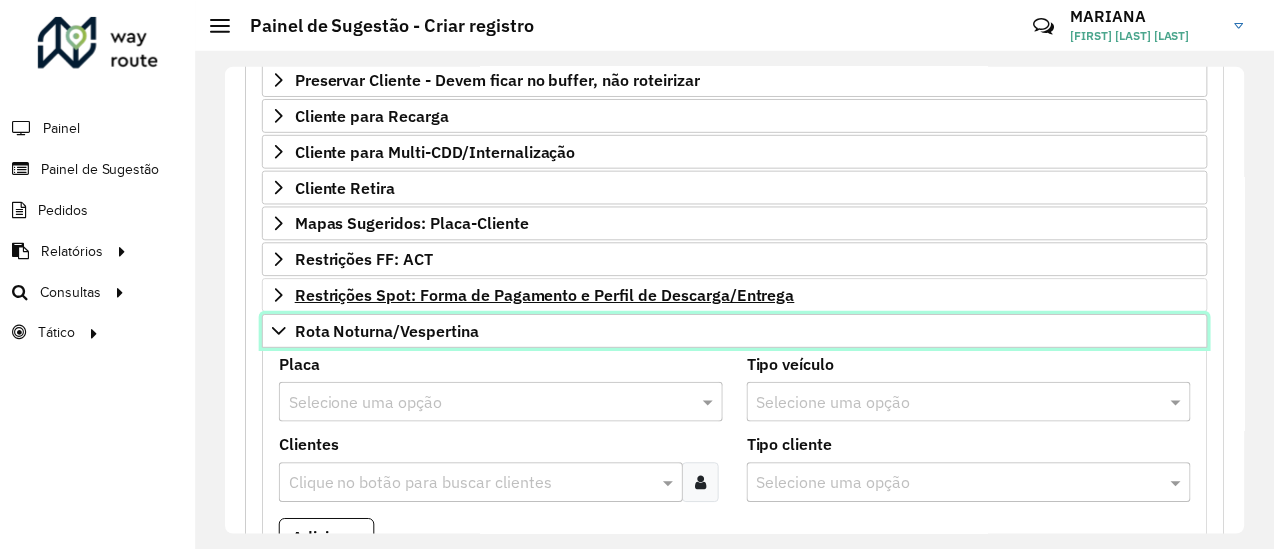 scroll, scrollTop: 534, scrollLeft: 0, axis: vertical 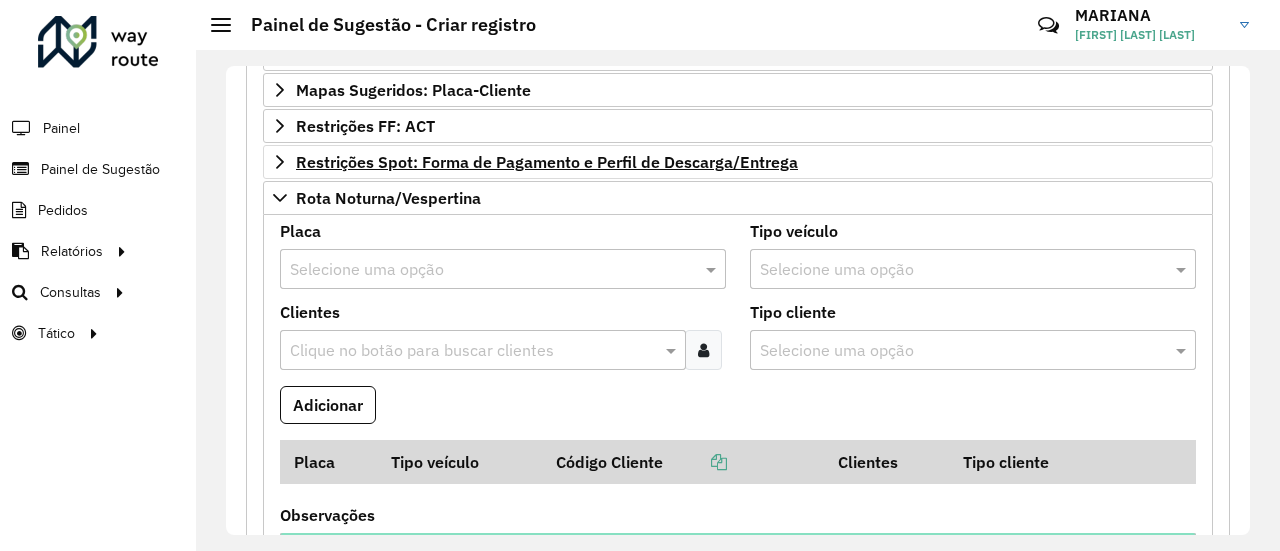 click at bounding box center (483, 270) 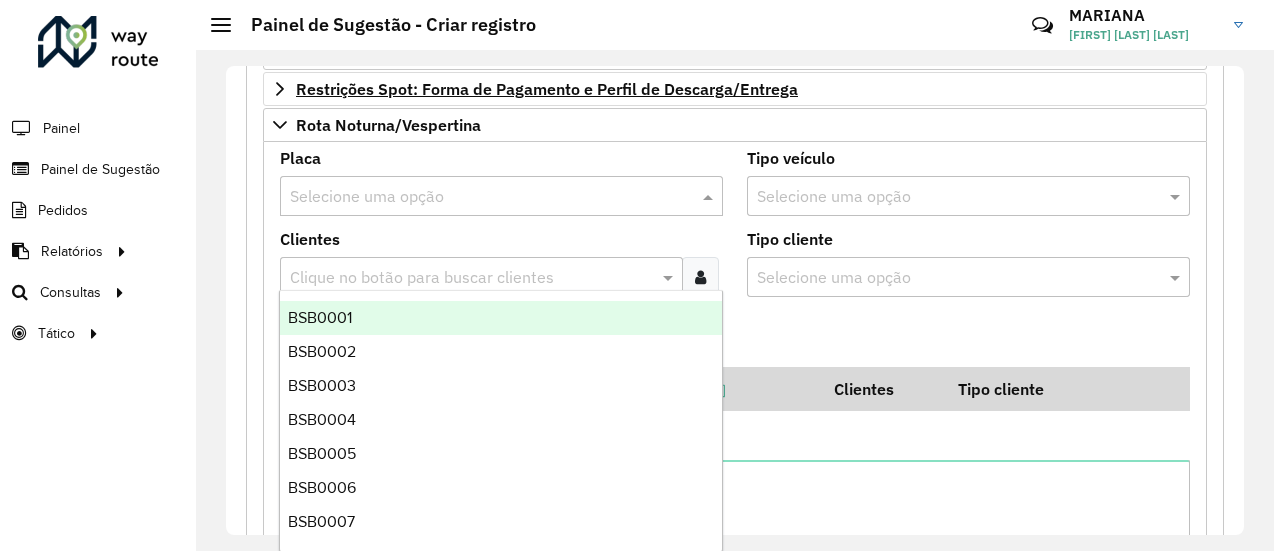scroll, scrollTop: 634, scrollLeft: 0, axis: vertical 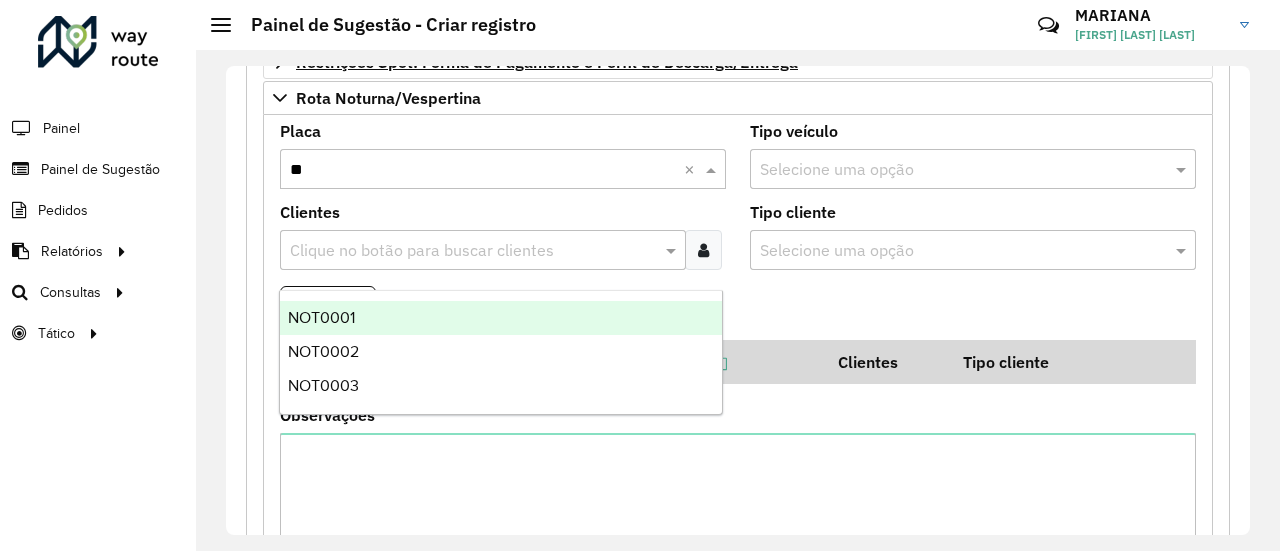 type on "***" 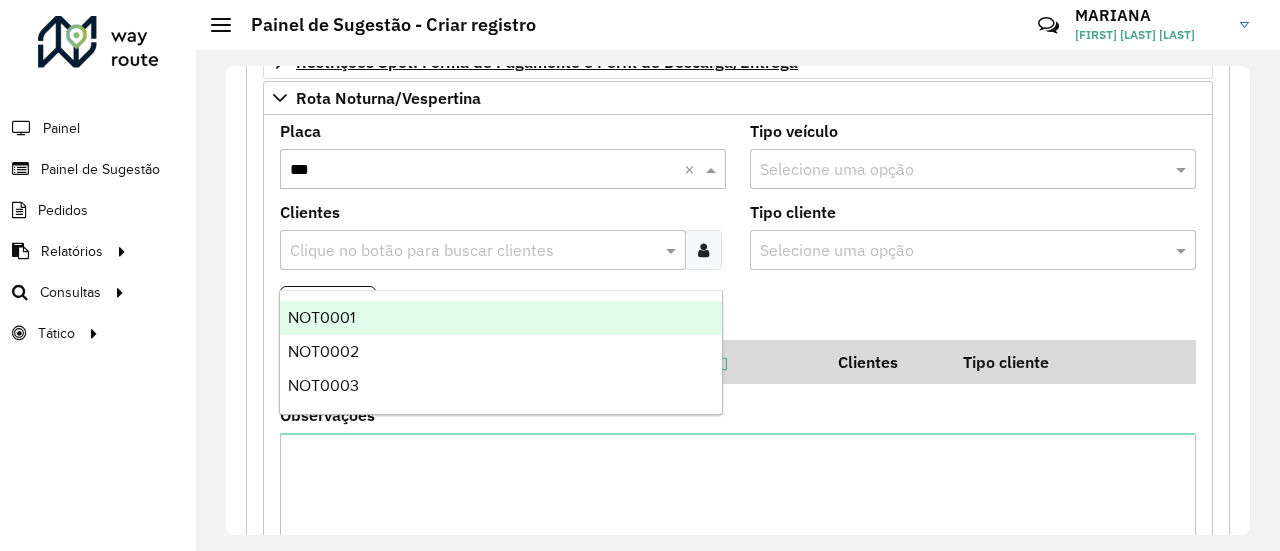click on "NOT0001" at bounding box center [501, 318] 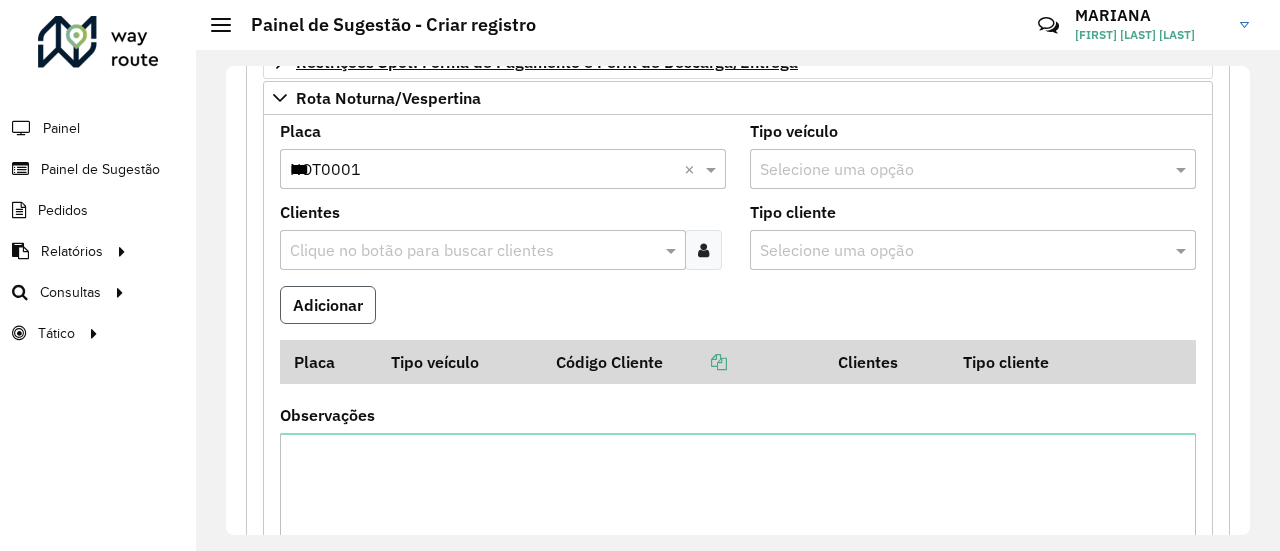 click on "Adicionar" at bounding box center [328, 305] 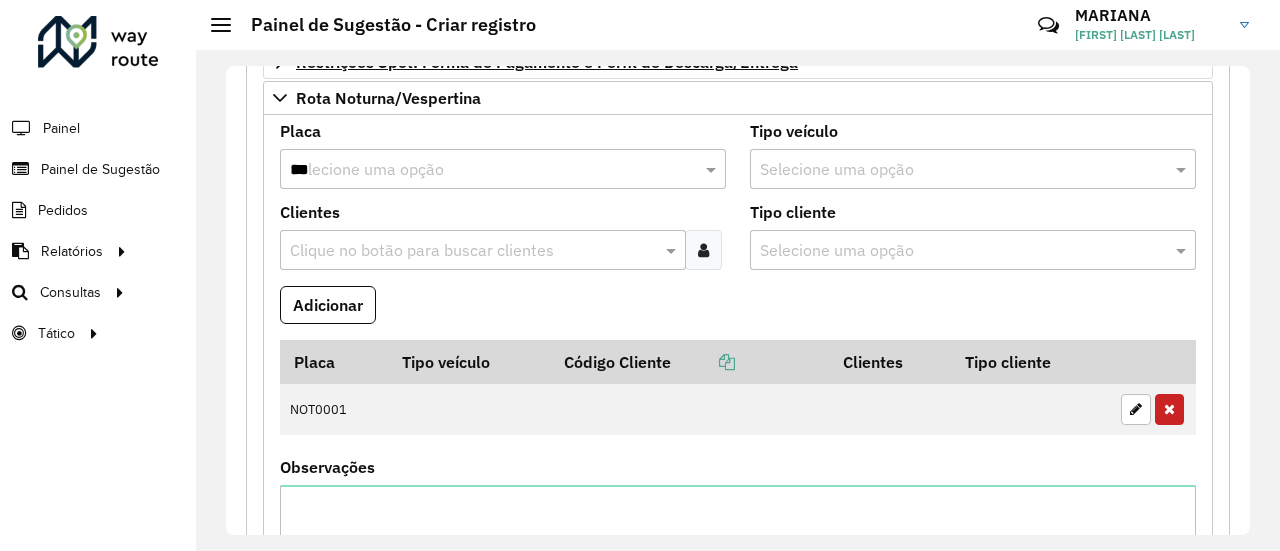 click on "***" at bounding box center [483, 170] 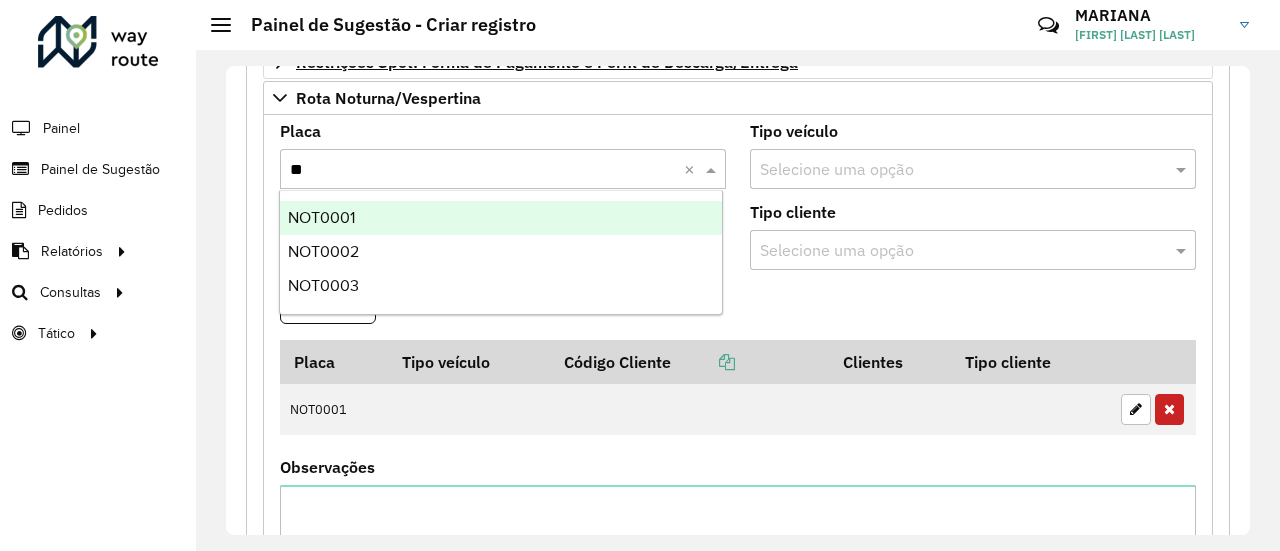 type on "***" 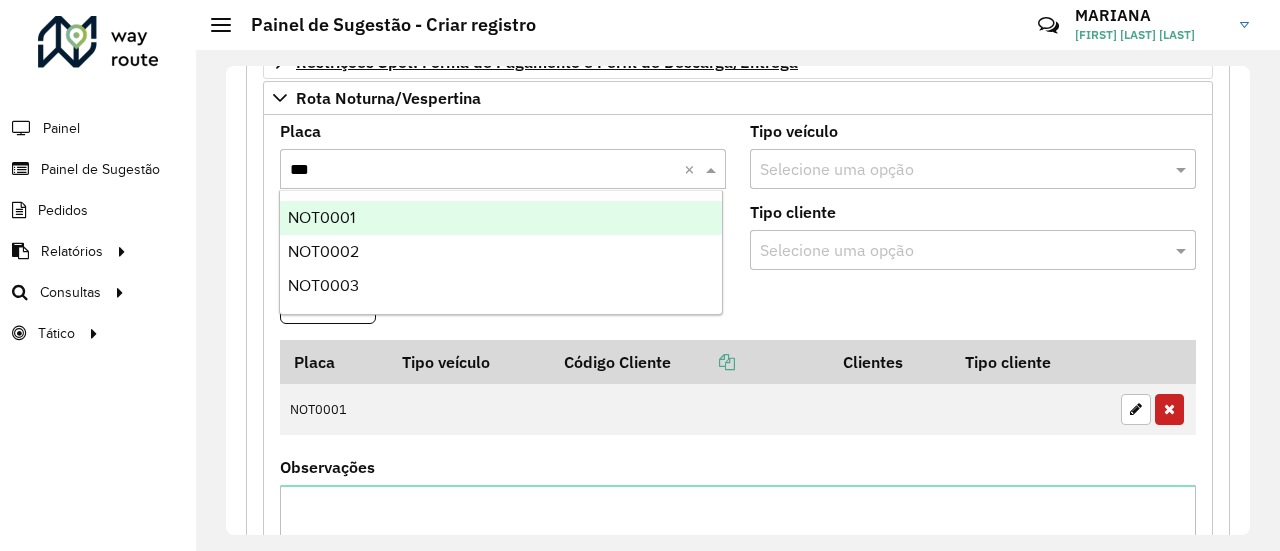 click on "NOT0002" at bounding box center [501, 252] 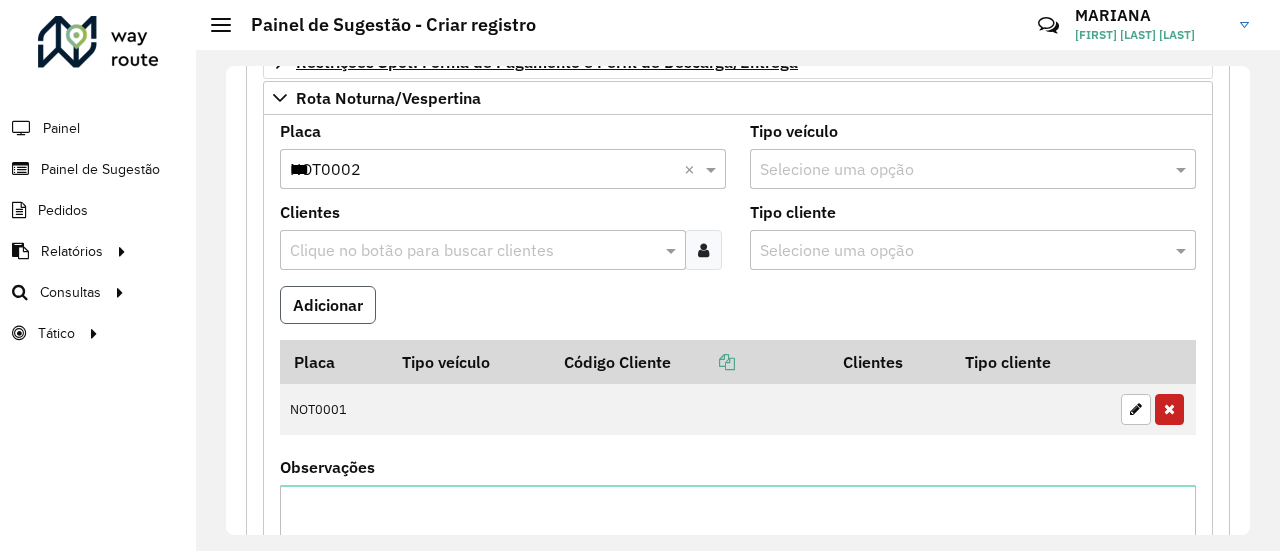 click on "Adicionar" at bounding box center [328, 305] 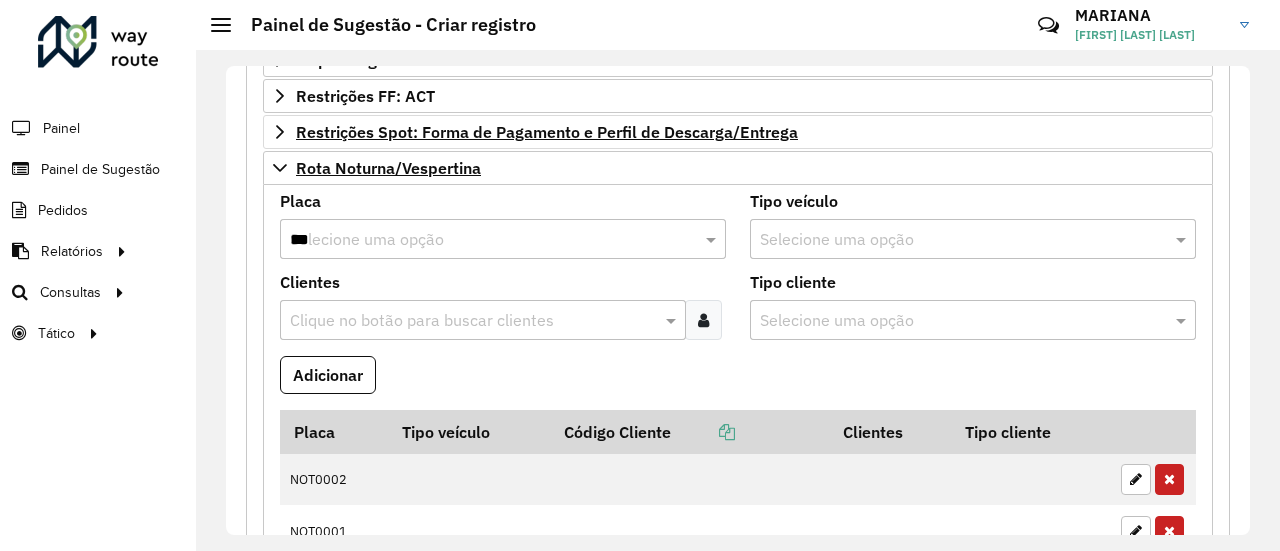 scroll, scrollTop: 434, scrollLeft: 0, axis: vertical 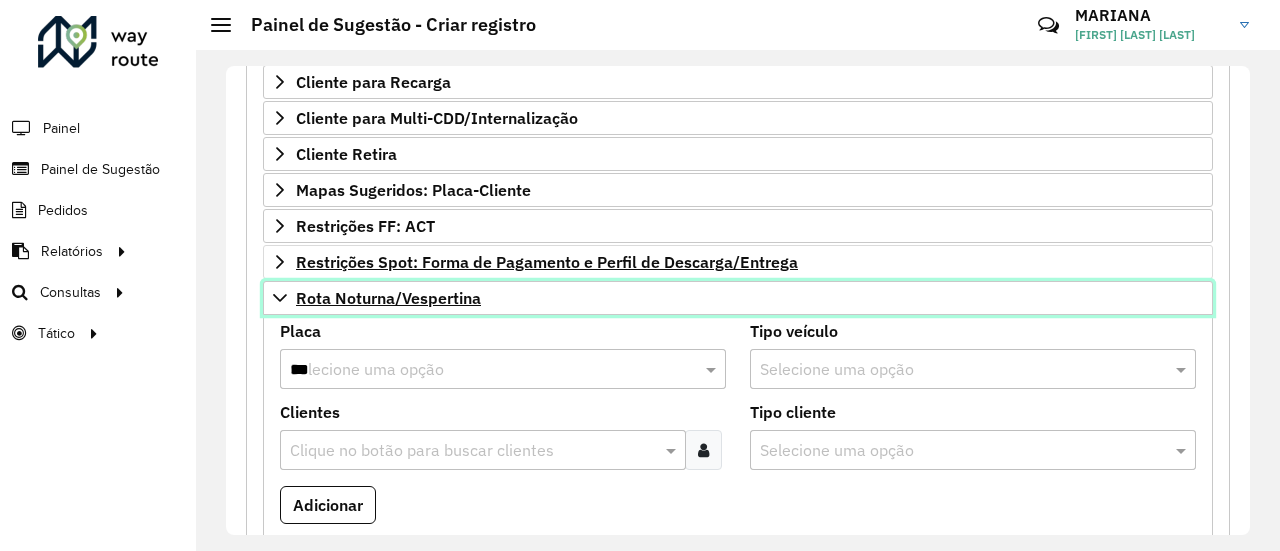 click 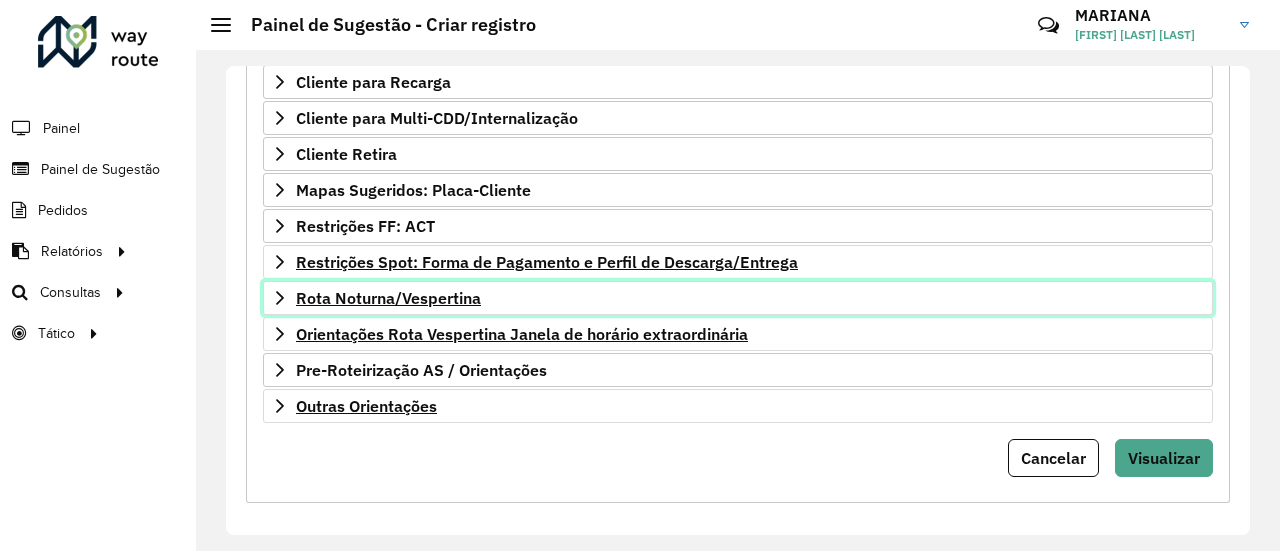 scroll, scrollTop: 334, scrollLeft: 0, axis: vertical 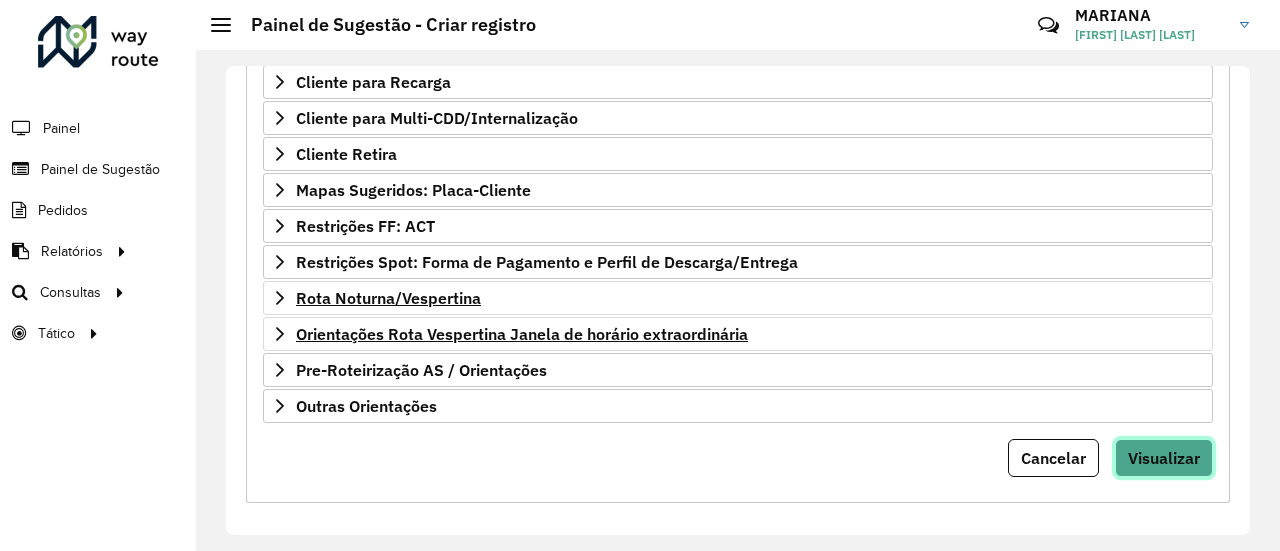 click on "Visualizar" at bounding box center [1164, 458] 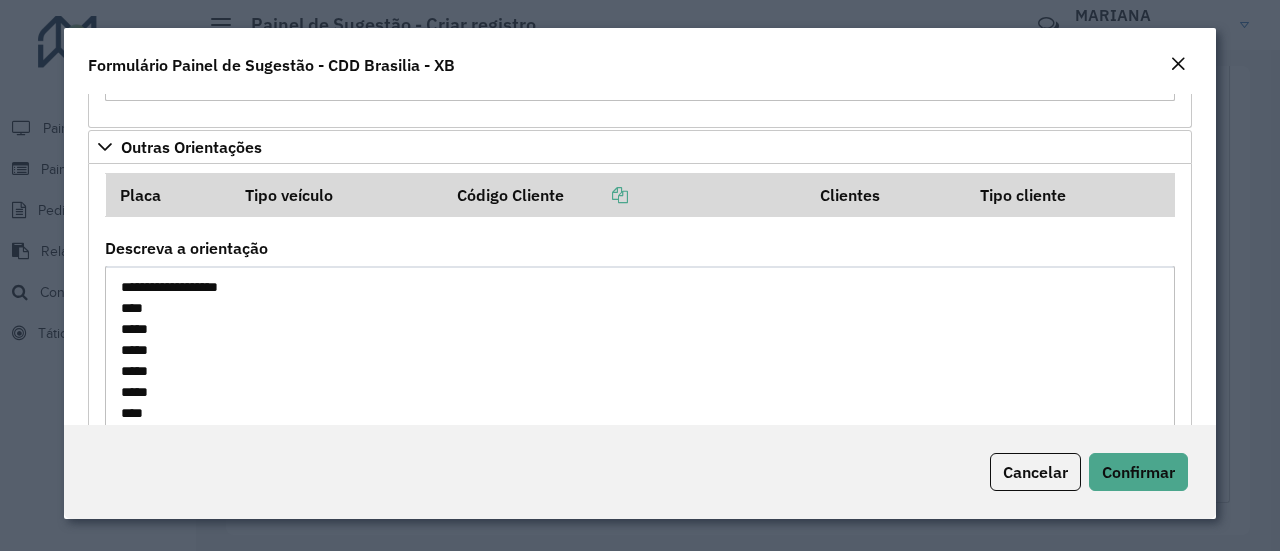 scroll, scrollTop: 896, scrollLeft: 0, axis: vertical 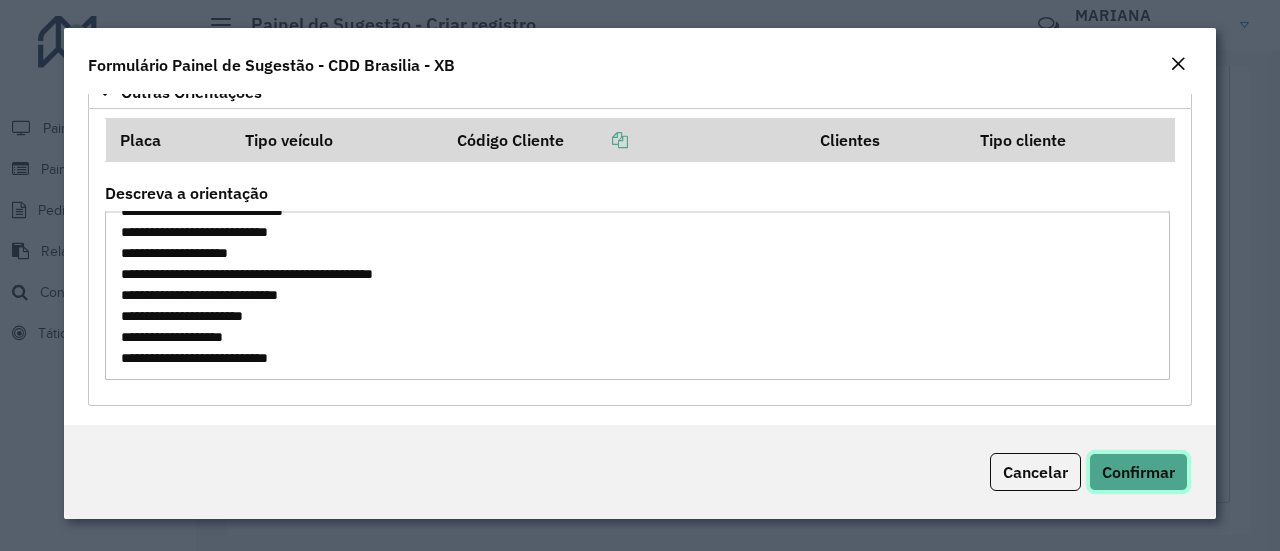 click on "Confirmar" 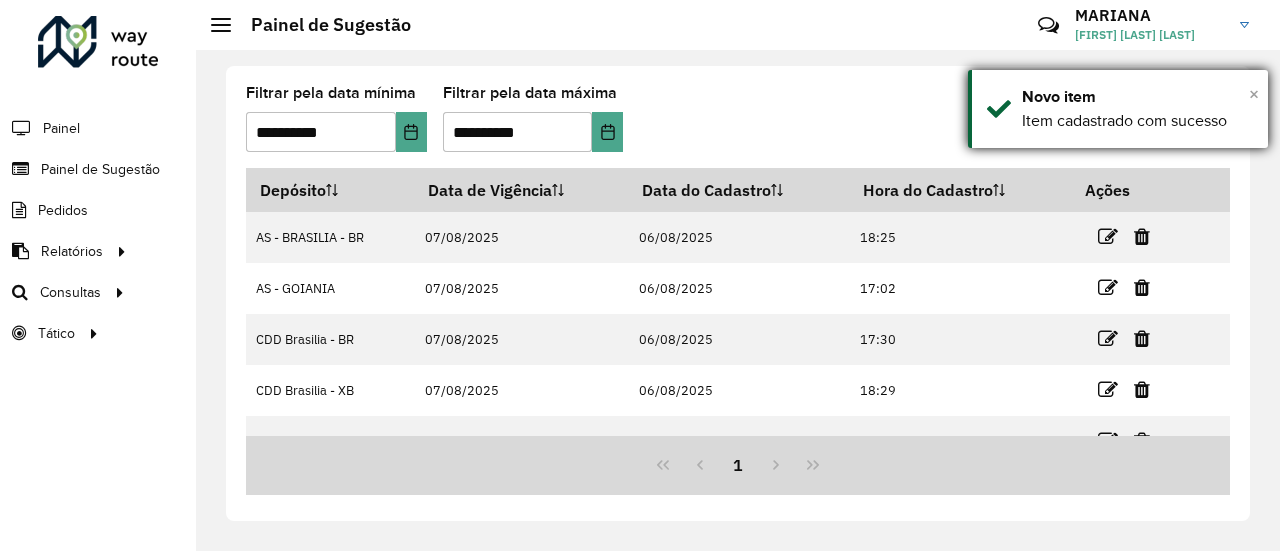 click on "×" at bounding box center (1254, 94) 